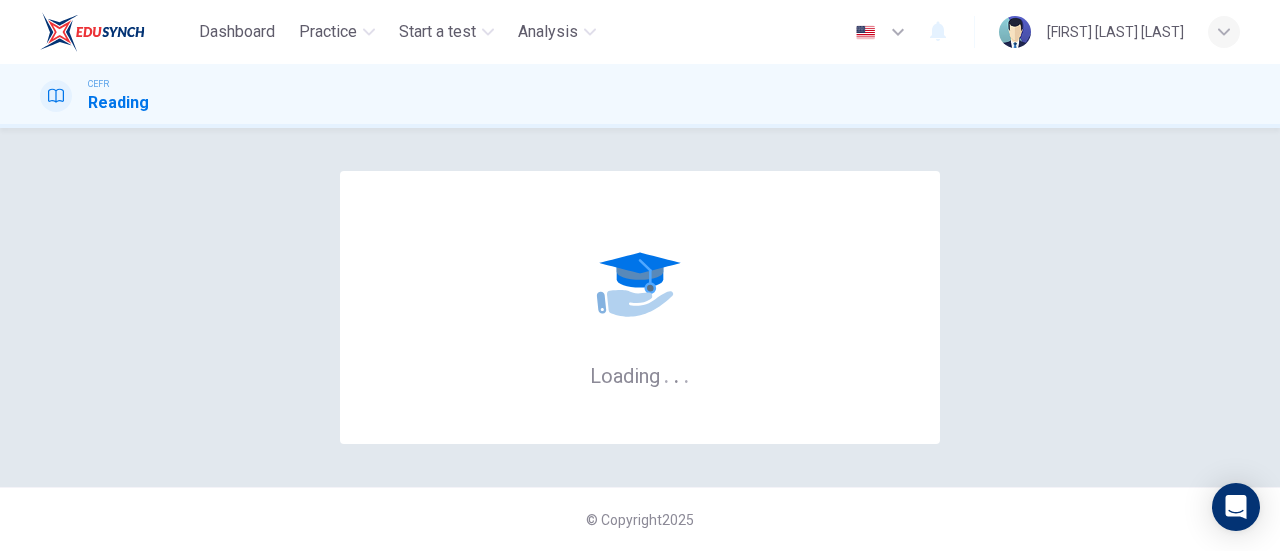 scroll, scrollTop: 0, scrollLeft: 0, axis: both 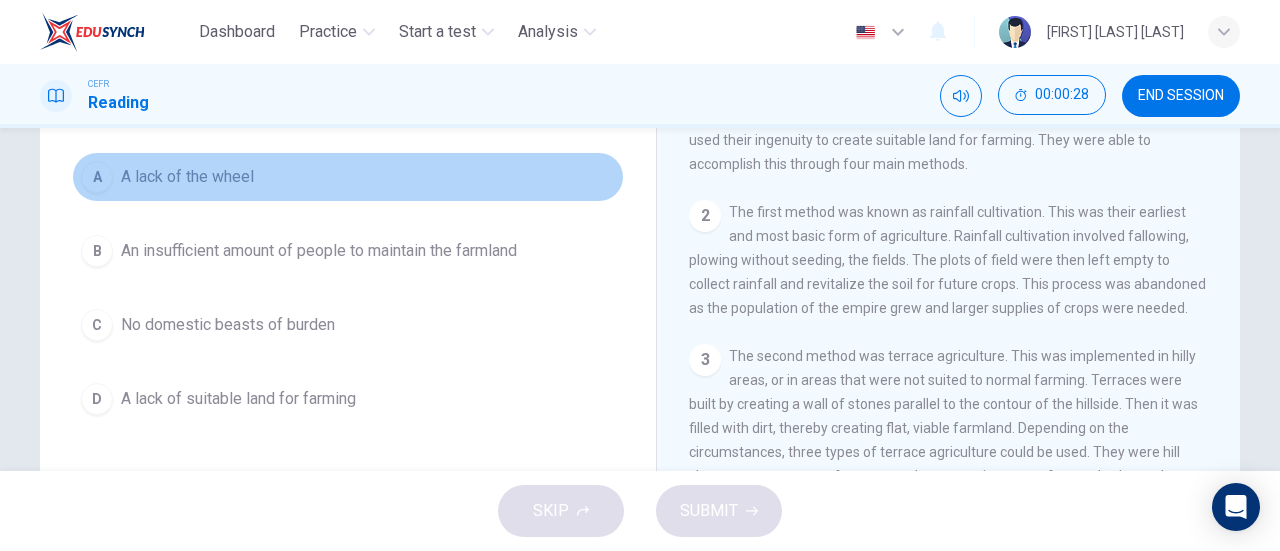 click on "A A lack of the wheel" at bounding box center [348, 177] 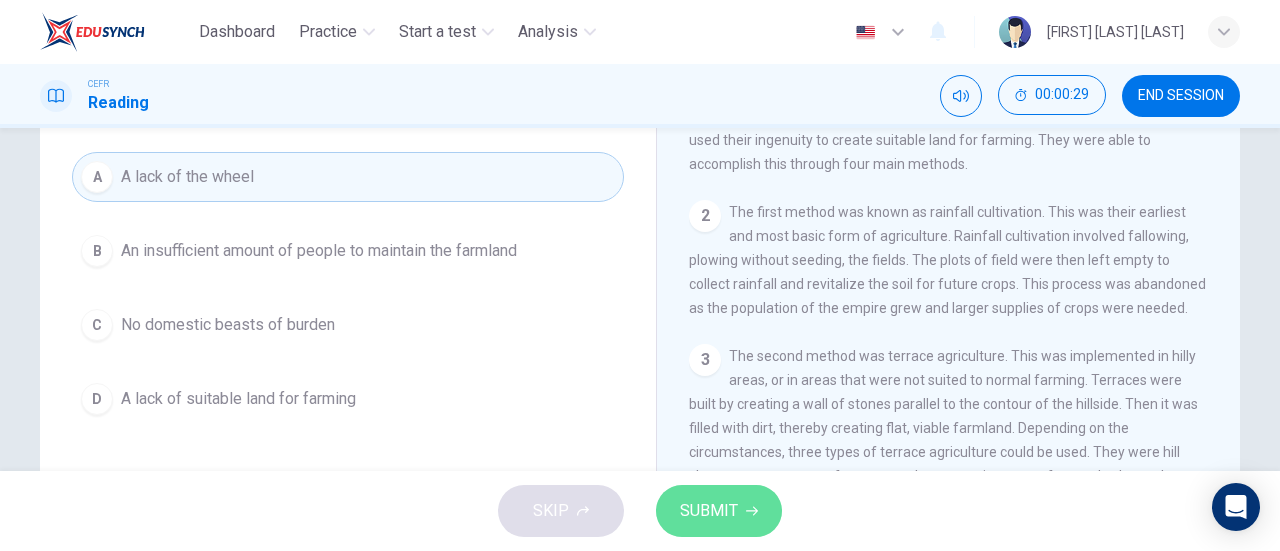 click on "SUBMIT" at bounding box center (709, 511) 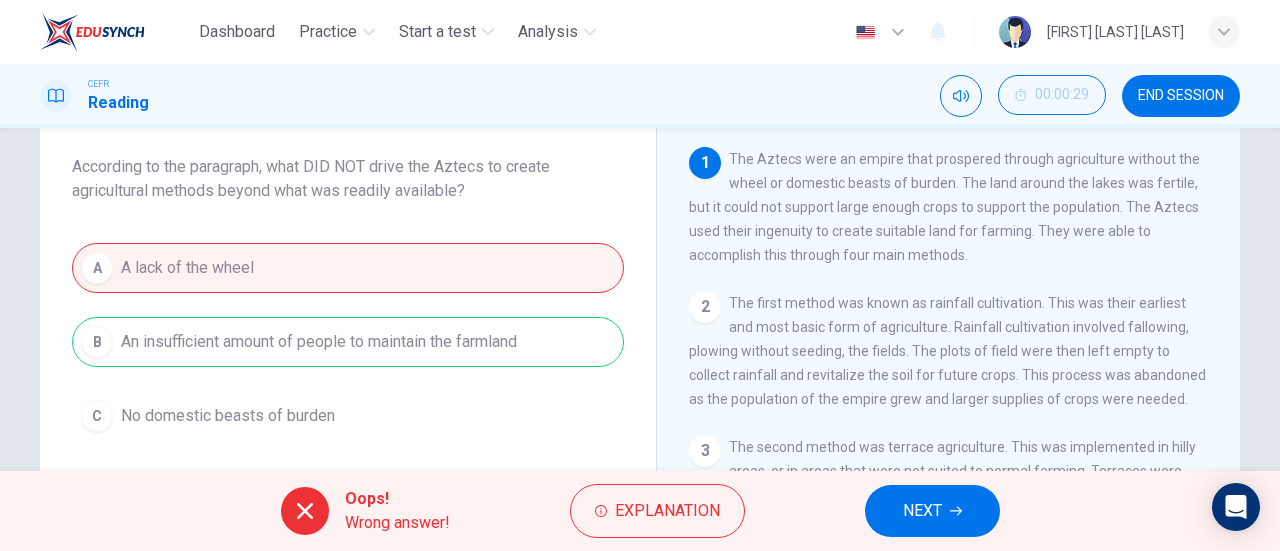 scroll, scrollTop: 0, scrollLeft: 0, axis: both 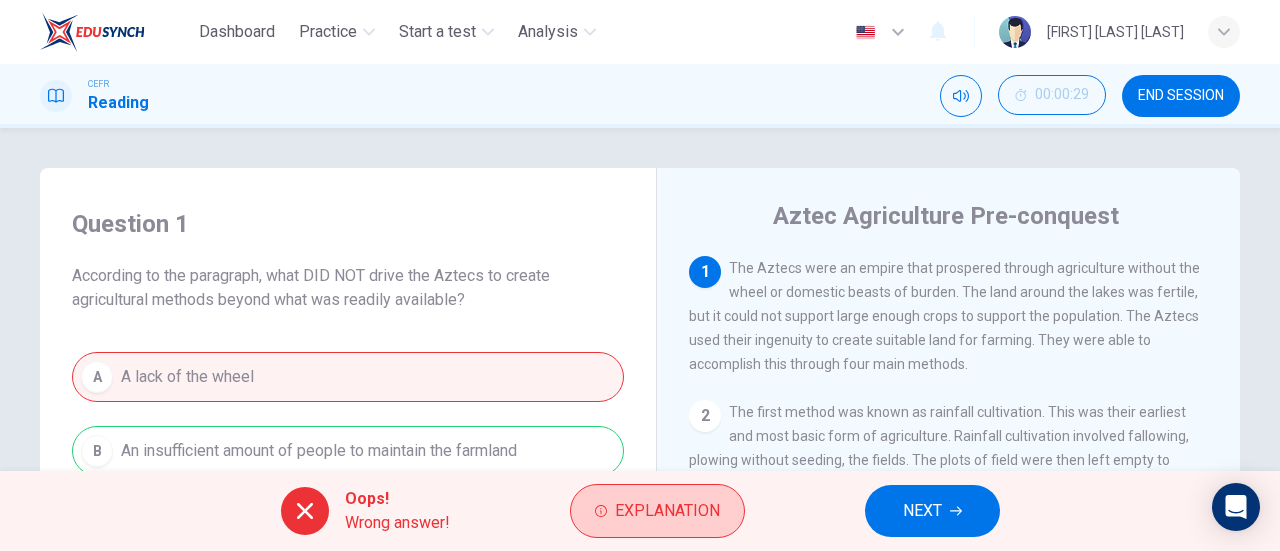 click on "Explanation" at bounding box center (657, 511) 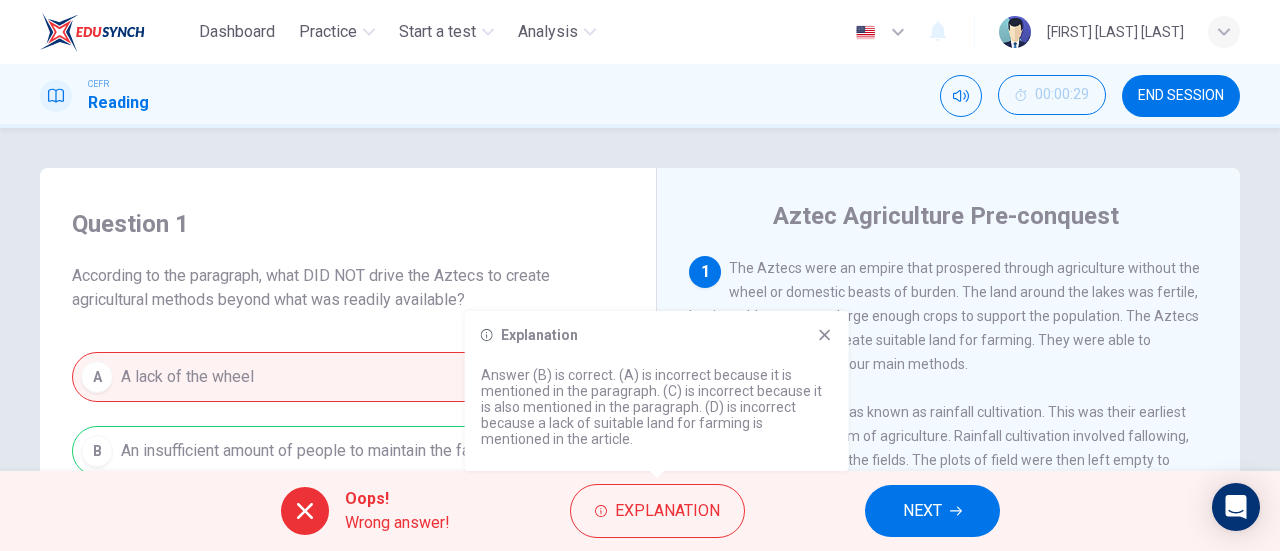 click at bounding box center (825, 335) 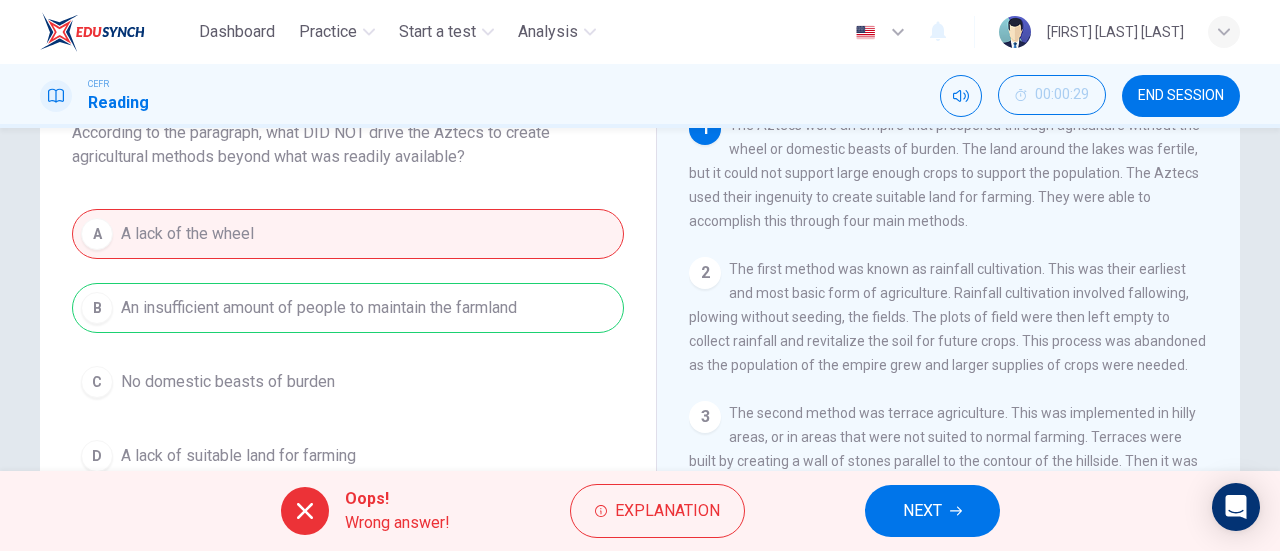 scroll, scrollTop: 100, scrollLeft: 0, axis: vertical 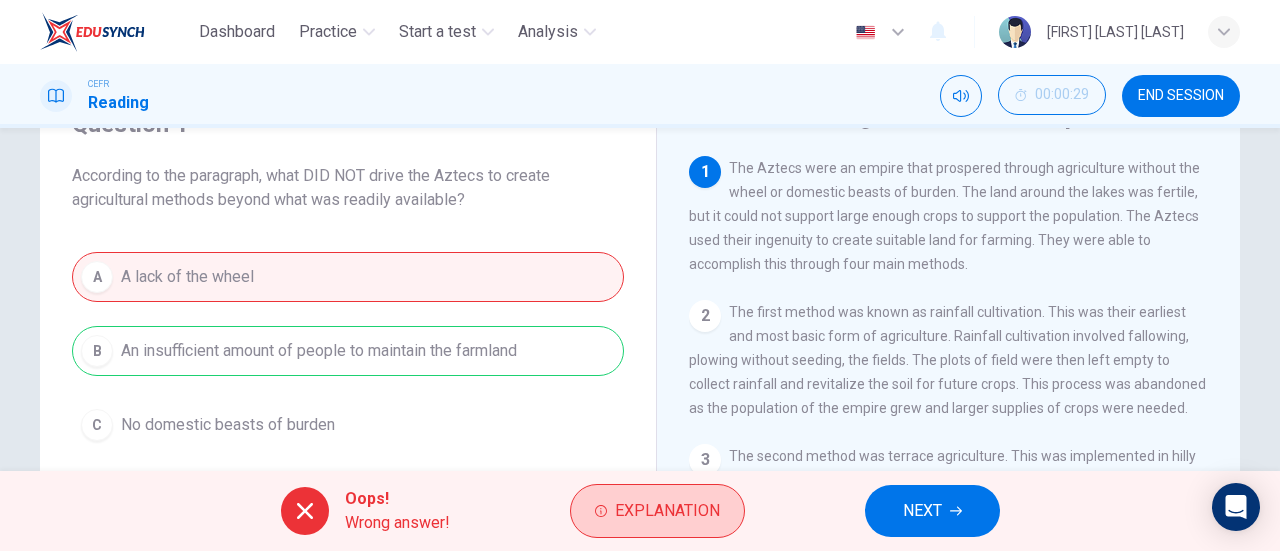 click on "Explanation" at bounding box center [667, 511] 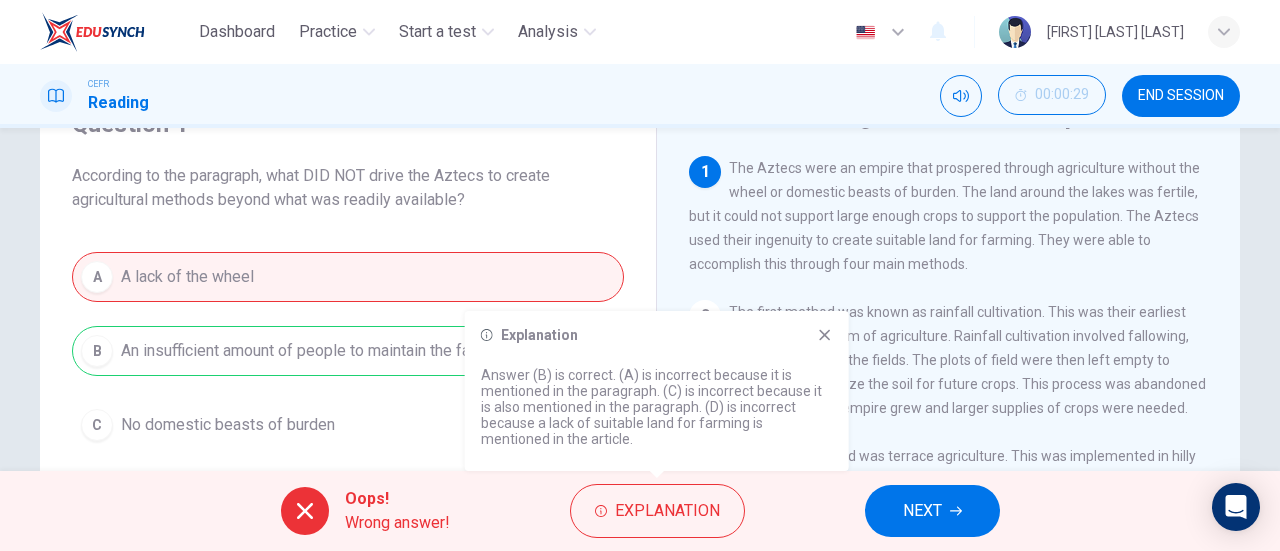 click on "Explanation Answer (B) is correct. (A) is incorrect because it is mentioned in the paragraph. (C) is incorrect because it is also mentioned in the paragraph. (D) is incorrect because a lack of suitable land for farming is mentioned in the article." at bounding box center [657, 391] 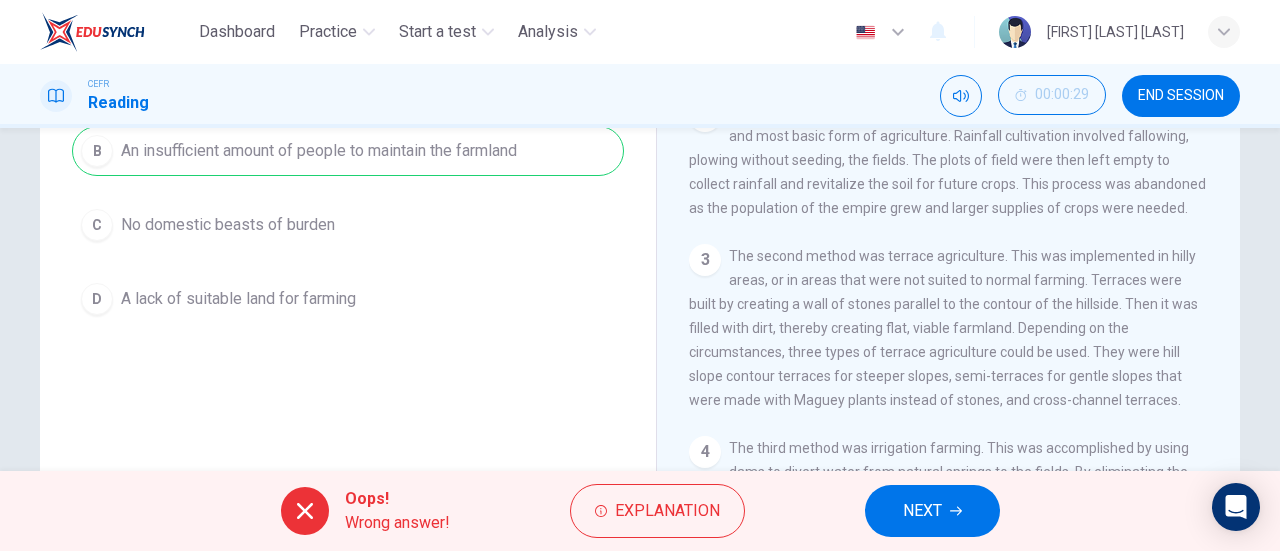 scroll, scrollTop: 100, scrollLeft: 0, axis: vertical 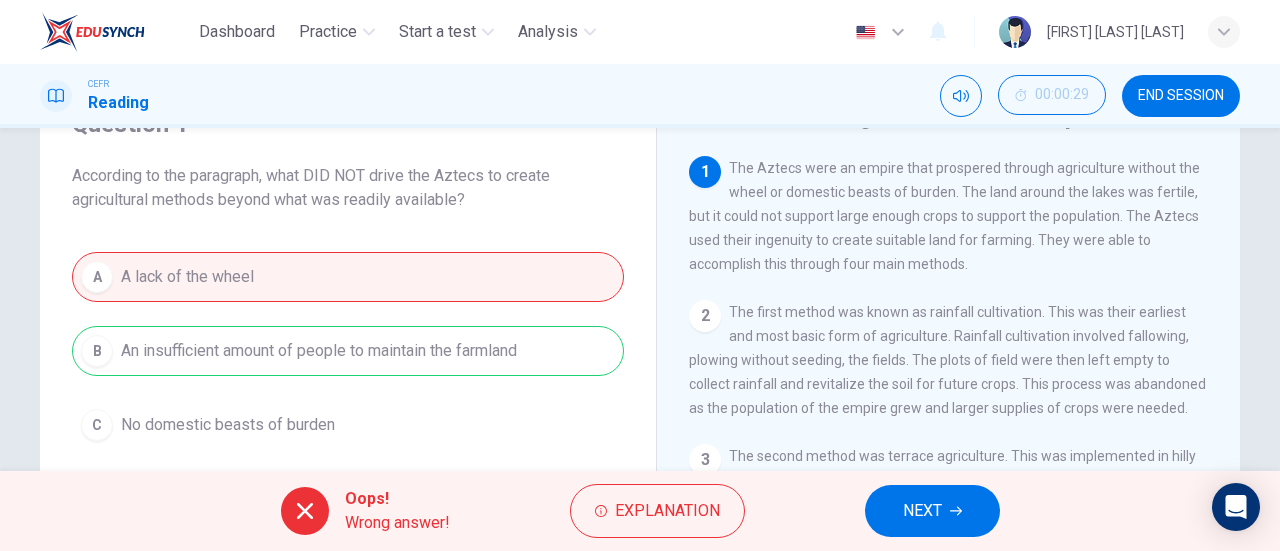 click on "NEXT" at bounding box center (922, 511) 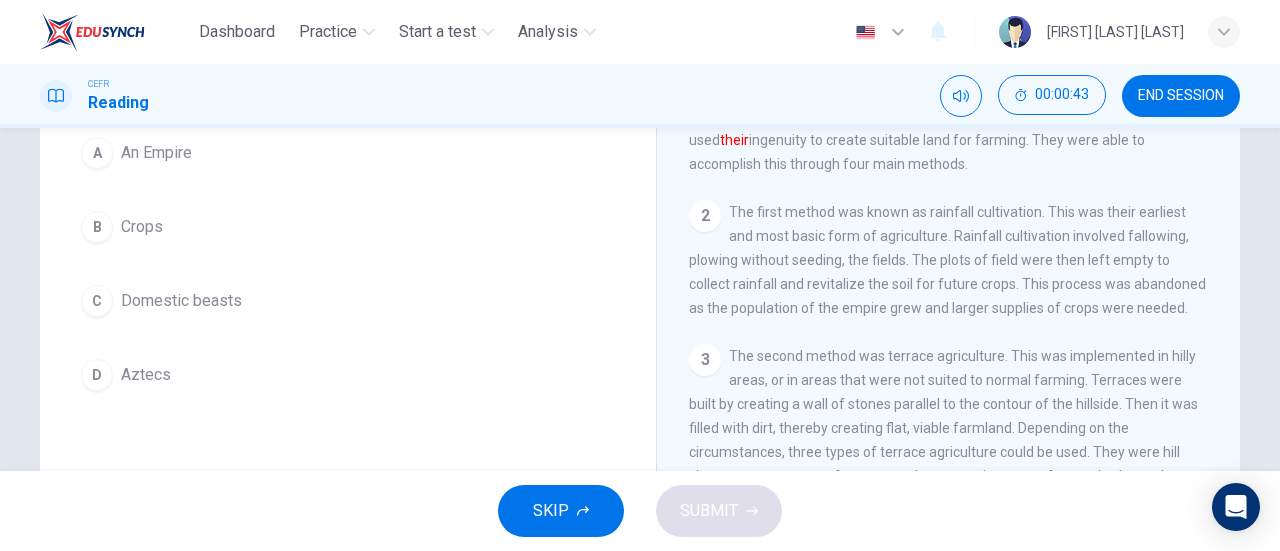 scroll, scrollTop: 100, scrollLeft: 0, axis: vertical 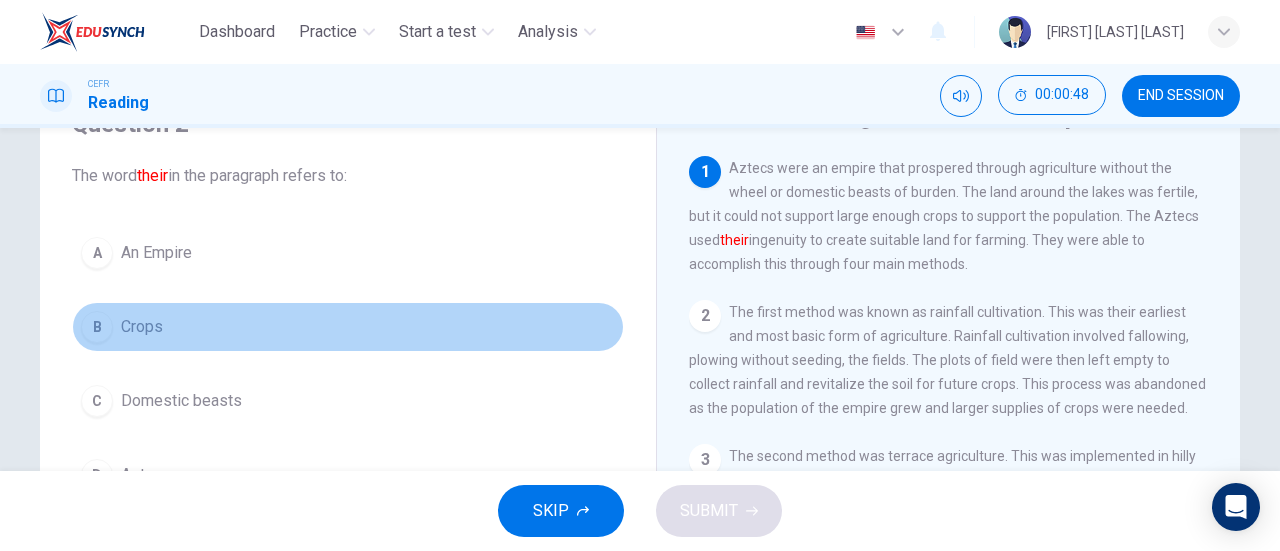 click on "B Crops" at bounding box center [348, 327] 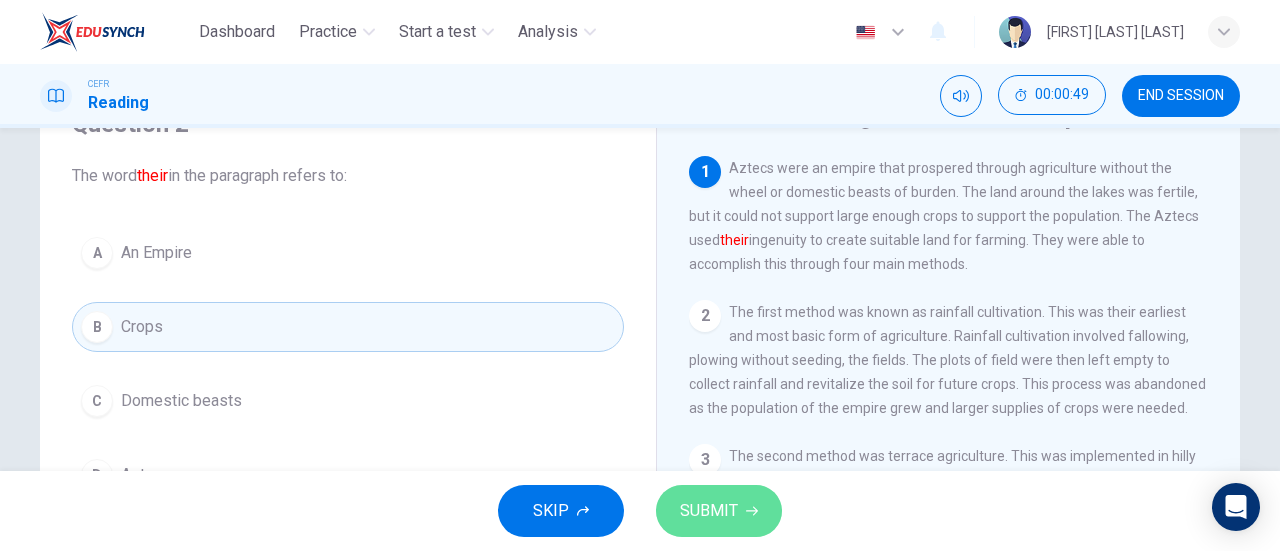click on "SUBMIT" at bounding box center (719, 511) 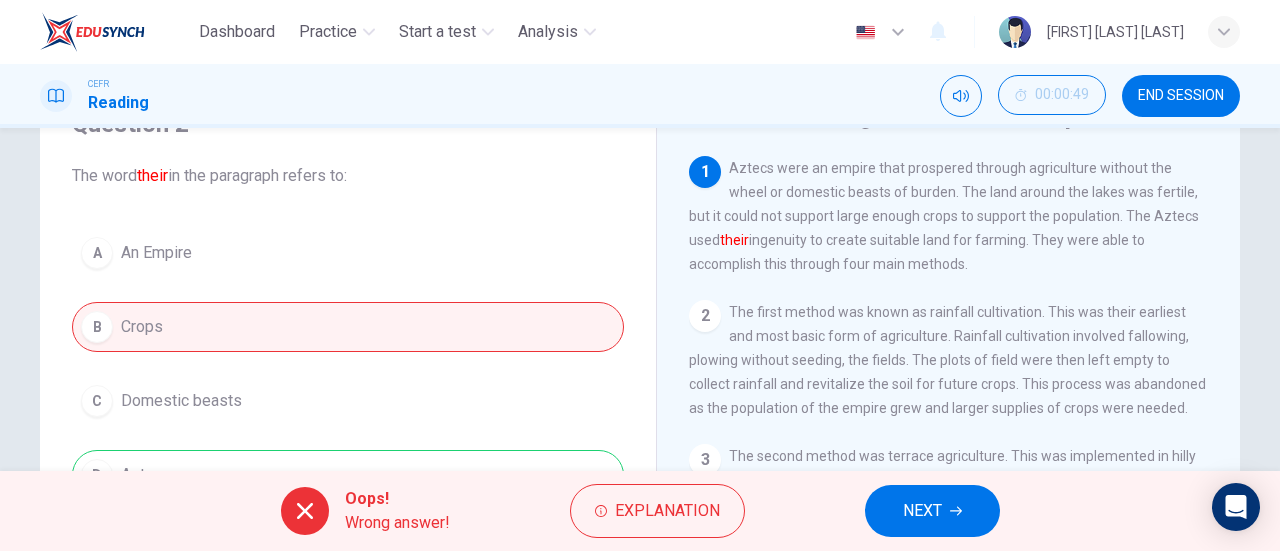 scroll, scrollTop: 200, scrollLeft: 0, axis: vertical 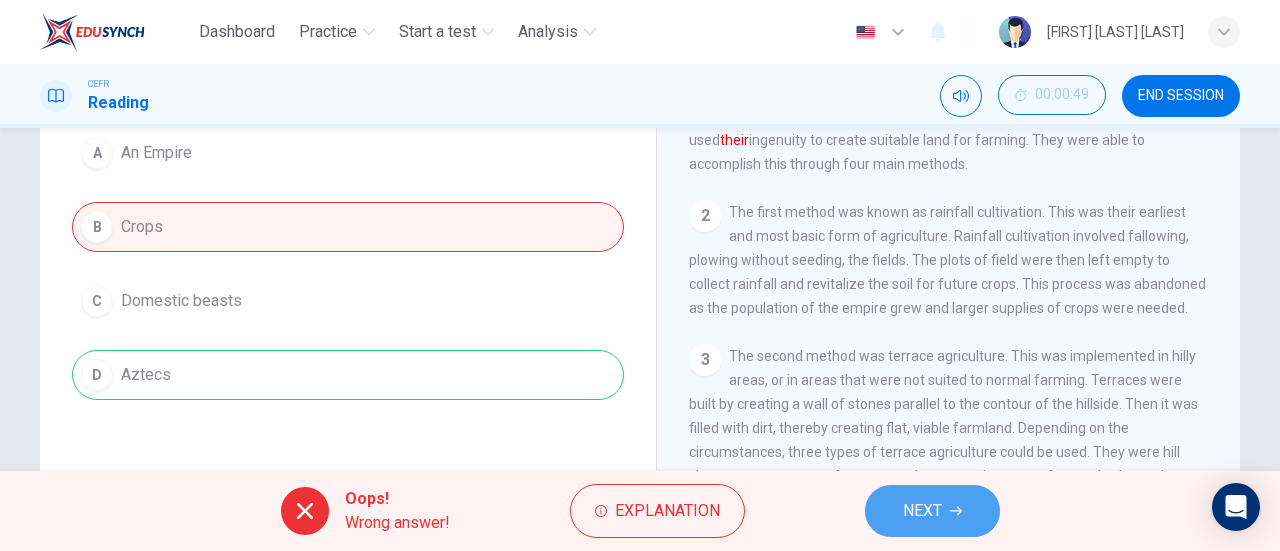 click on "NEXT" at bounding box center (922, 511) 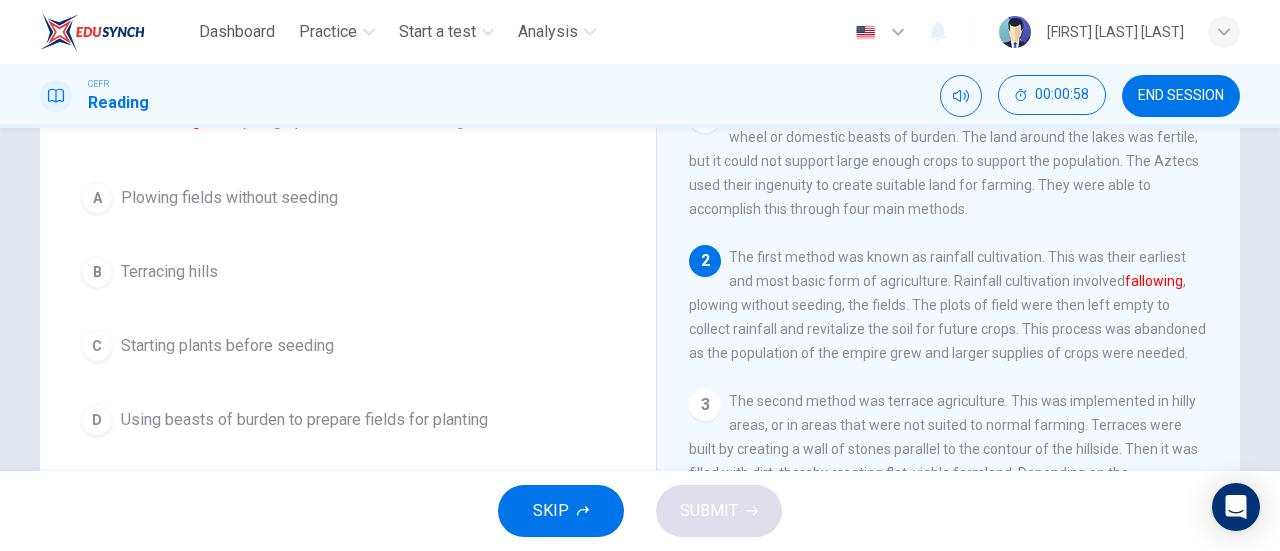 scroll, scrollTop: 200, scrollLeft: 0, axis: vertical 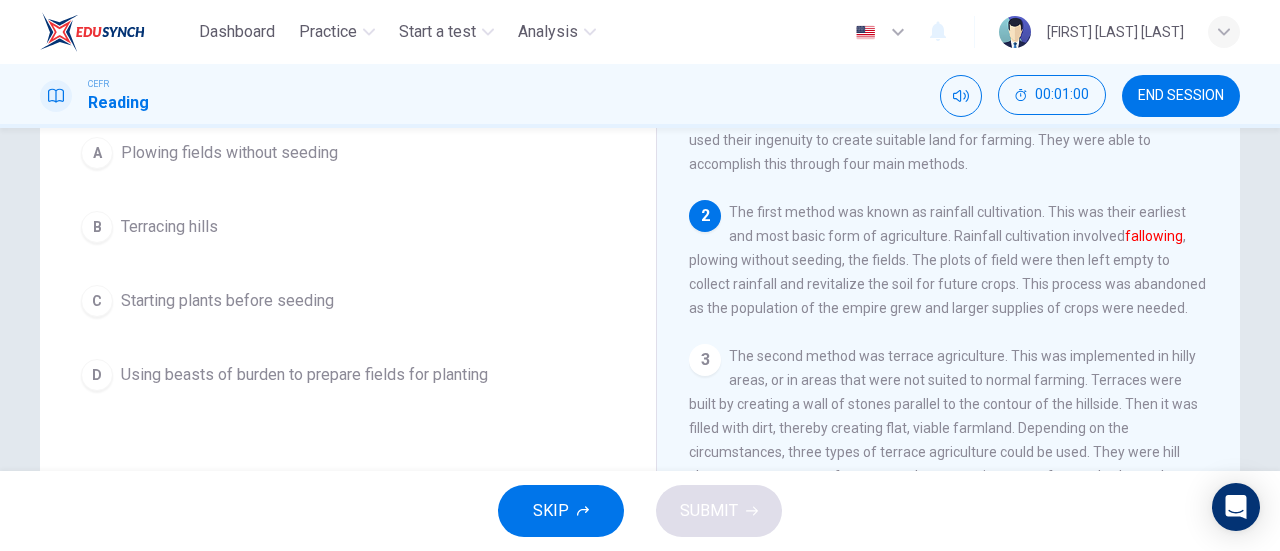 click on "C Starting plants before seeding" at bounding box center (348, 301) 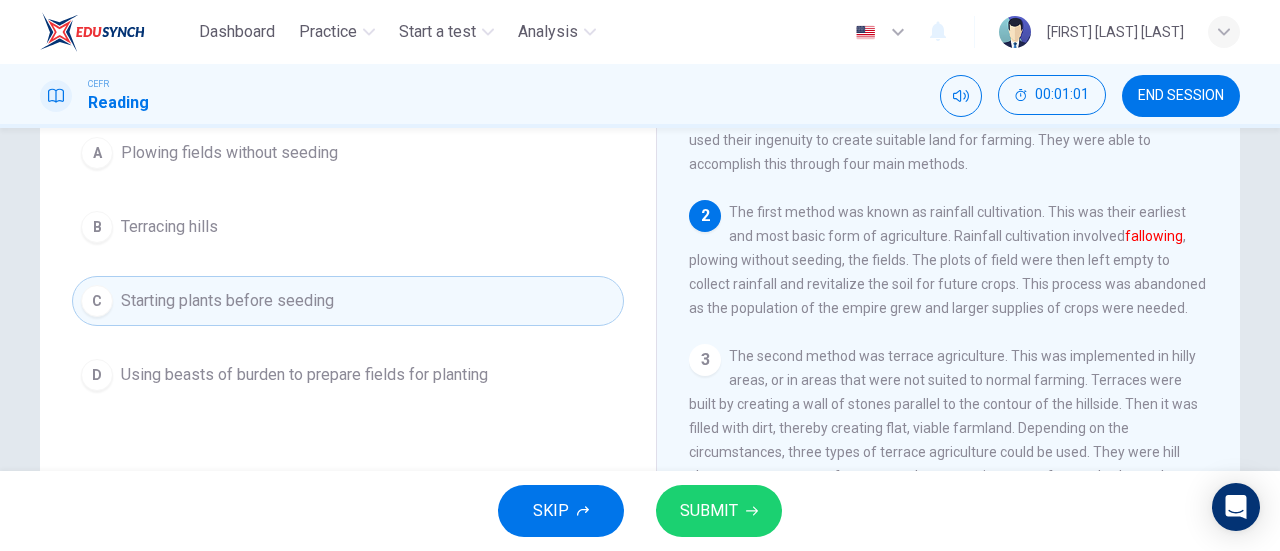 click on "SUBMIT" at bounding box center [719, 511] 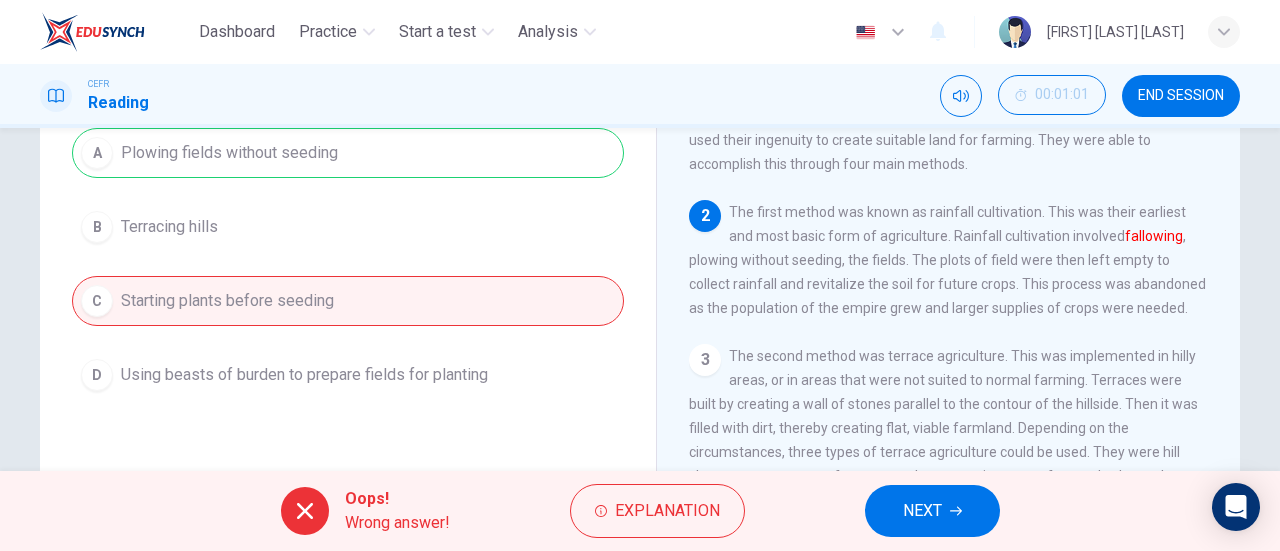 click on "NEXT" at bounding box center (932, 511) 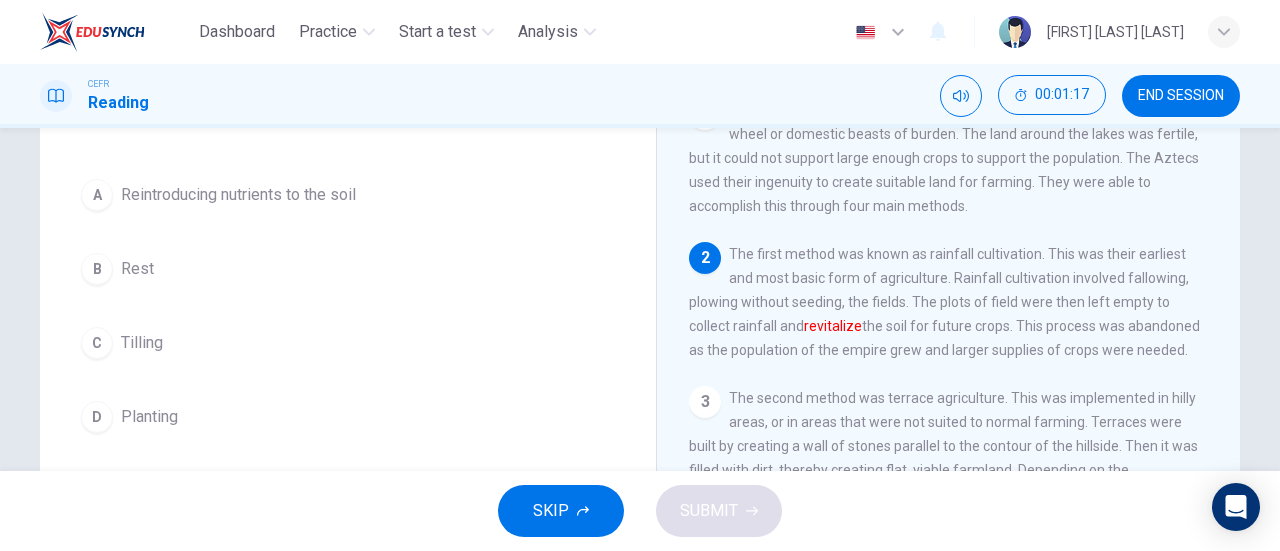 scroll, scrollTop: 200, scrollLeft: 0, axis: vertical 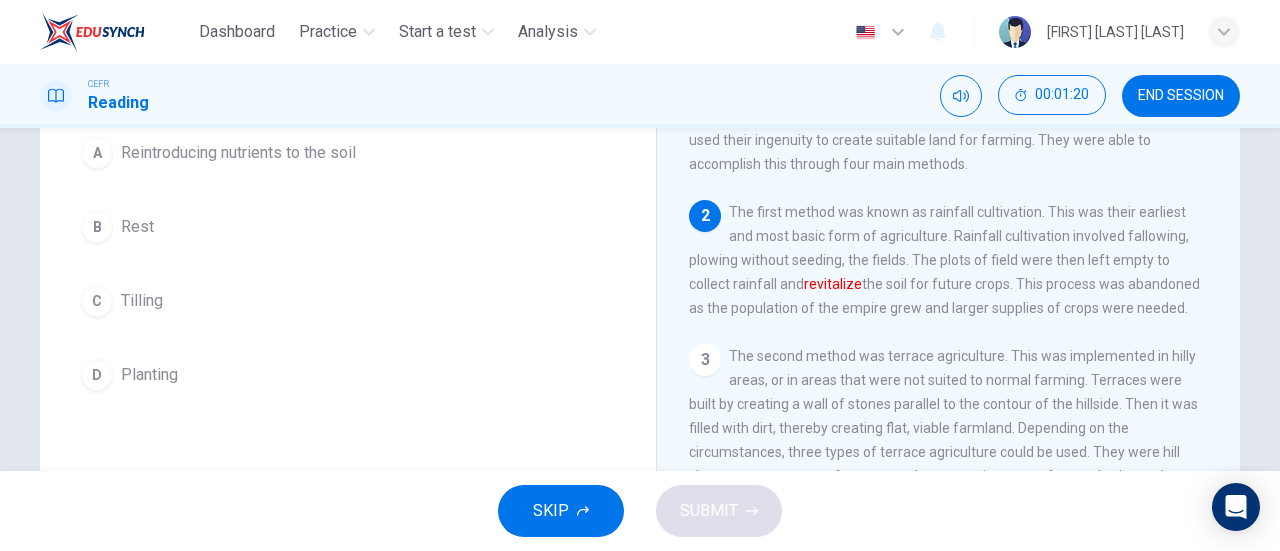 click on "Reintroducing nutrients to the soil" at bounding box center [238, 153] 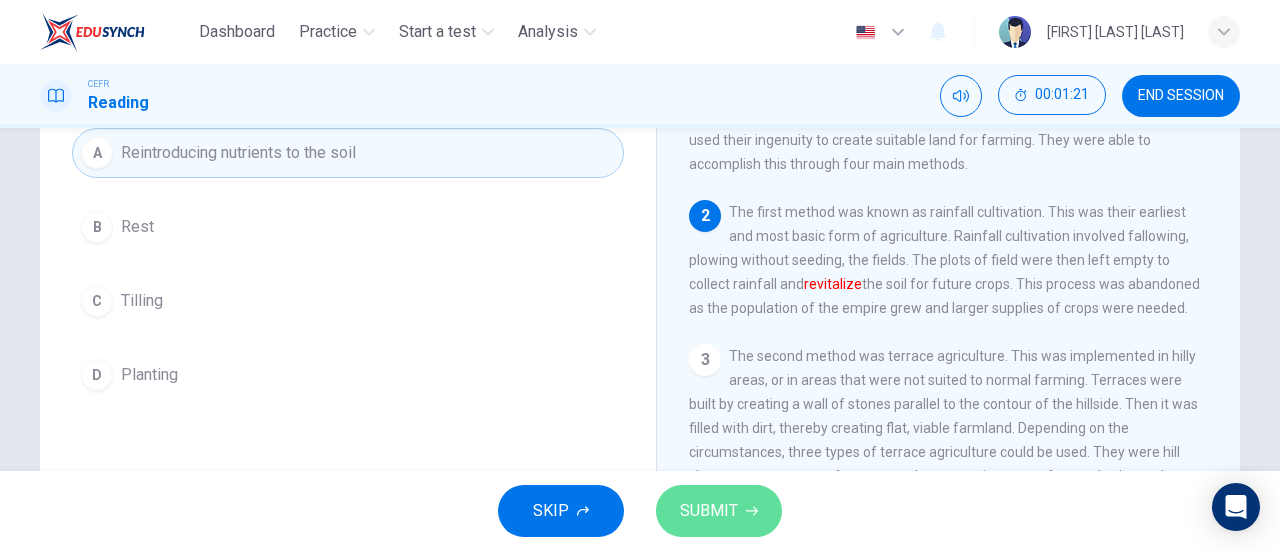click on "SUBMIT" at bounding box center (719, 511) 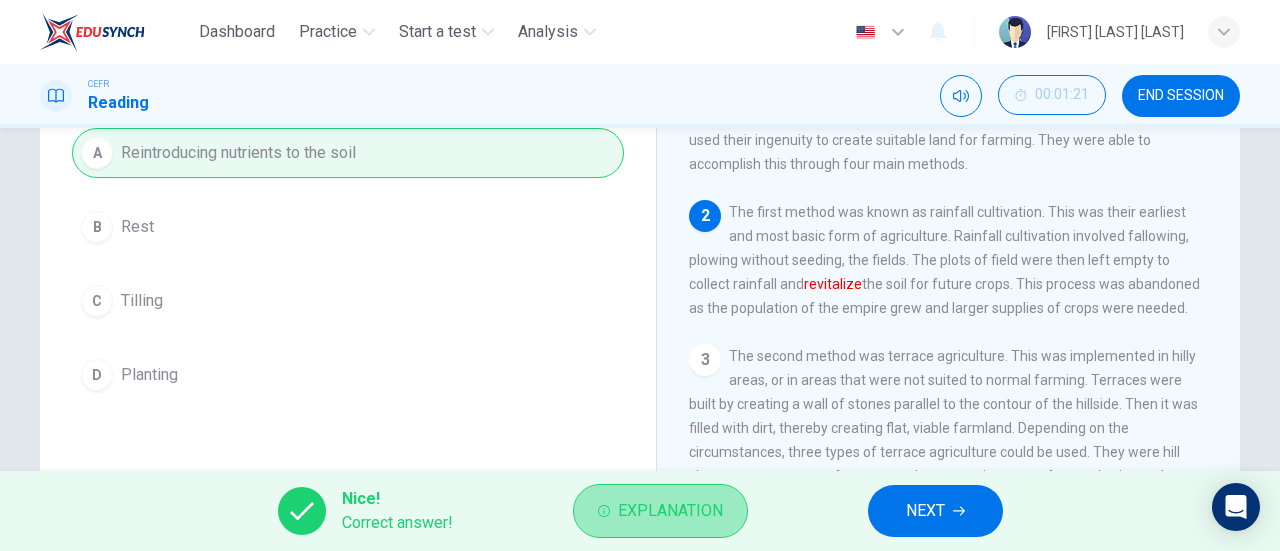 click on "Explanation" at bounding box center [670, 511] 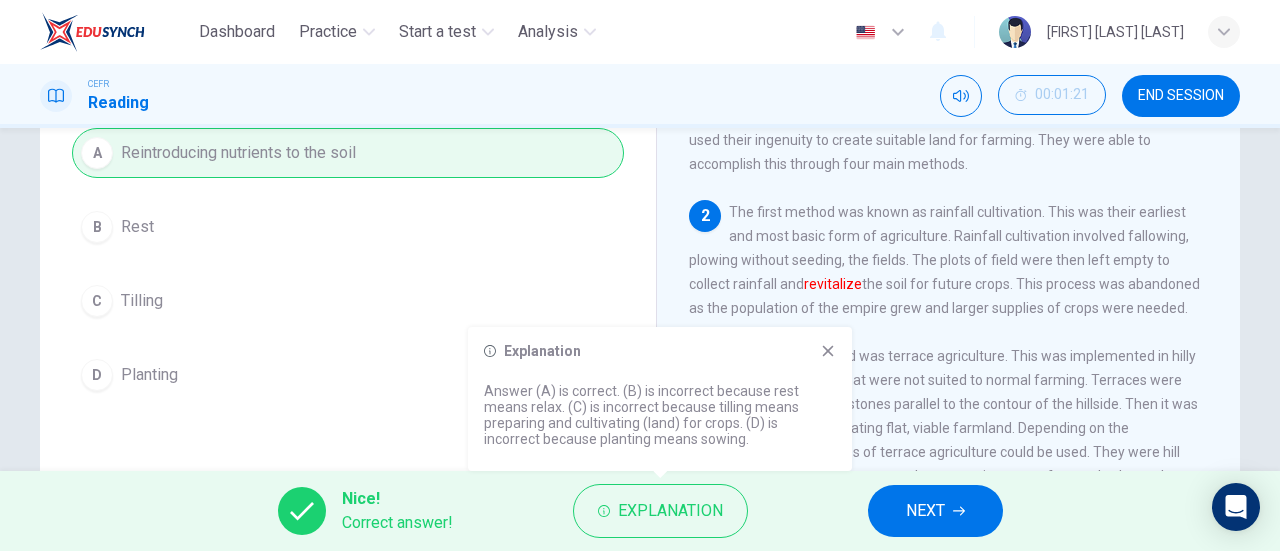 click on "NEXT" at bounding box center [935, 511] 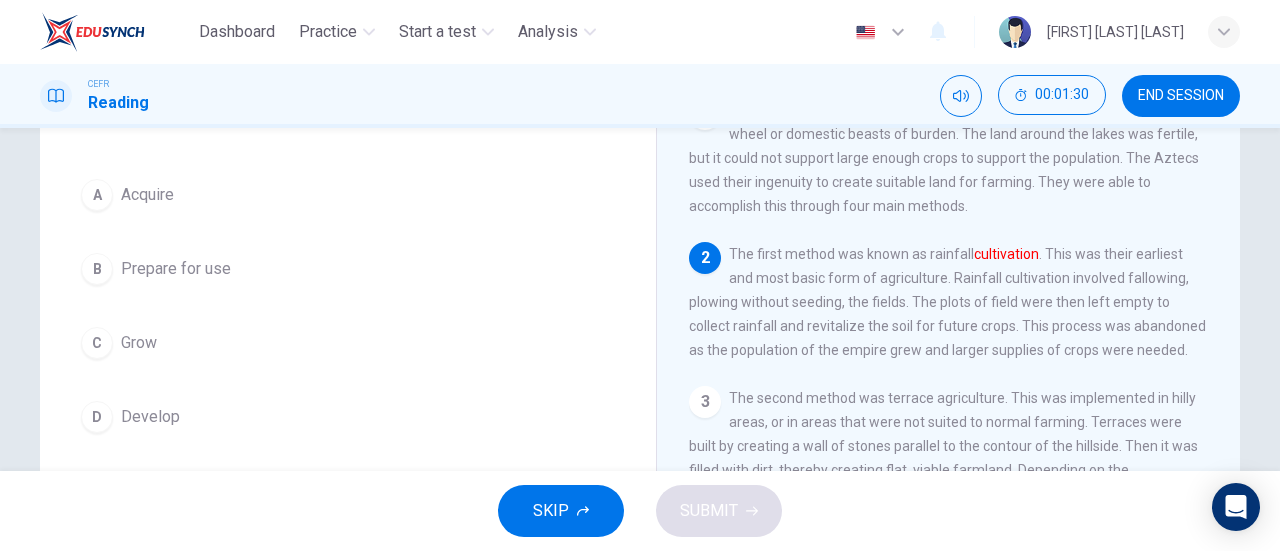 scroll, scrollTop: 200, scrollLeft: 0, axis: vertical 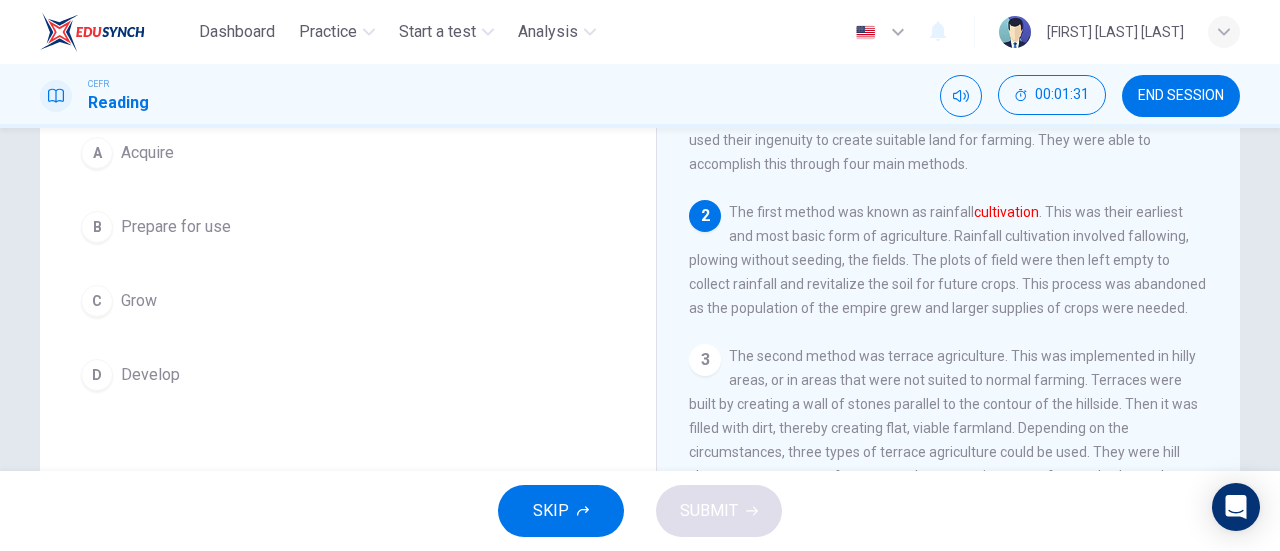 click on "D Develop" at bounding box center [348, 375] 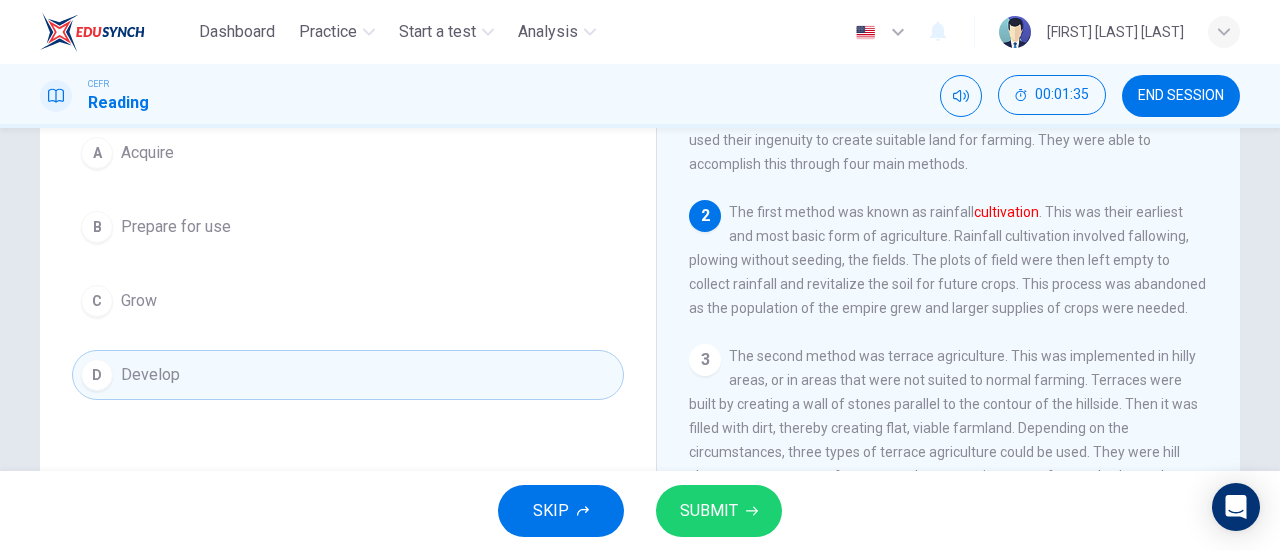 click on "SUBMIT" at bounding box center (709, 511) 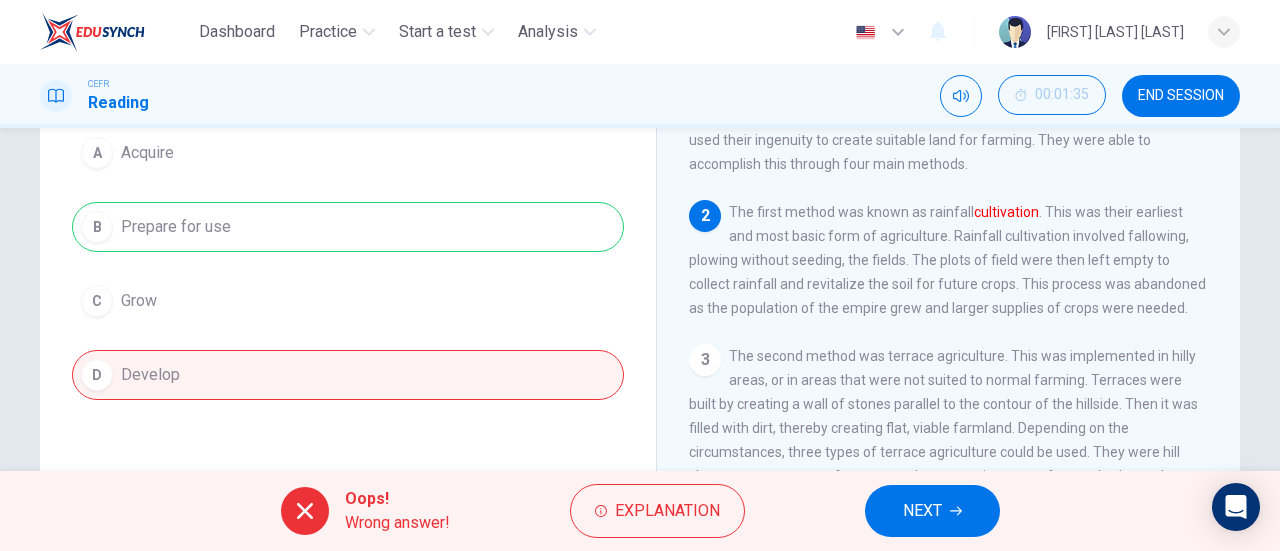 click on "NEXT" at bounding box center [932, 511] 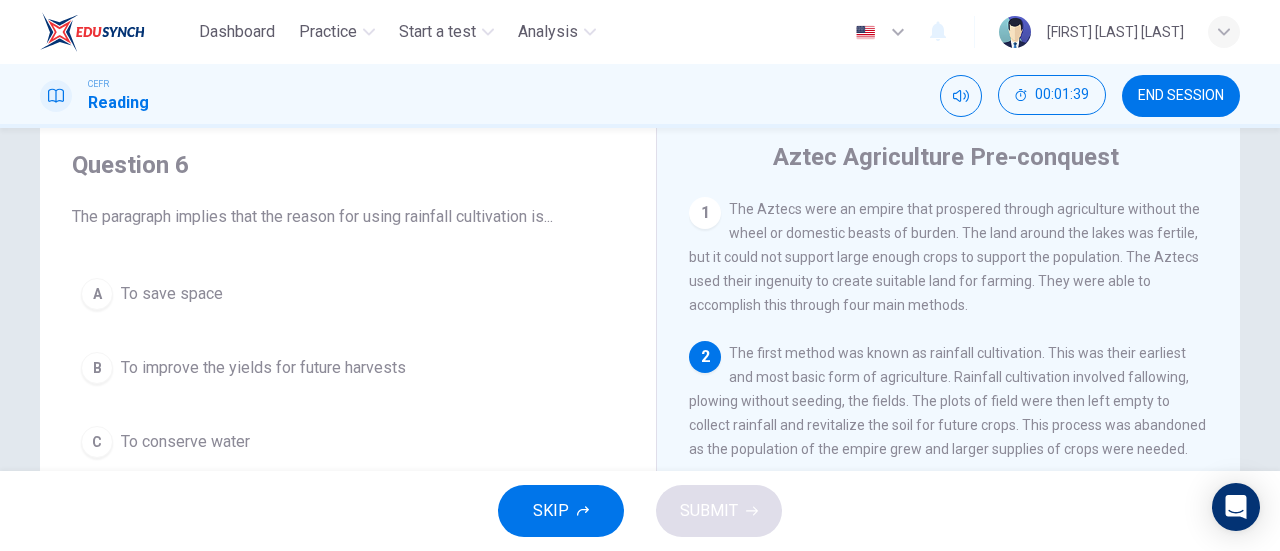 scroll, scrollTop: 100, scrollLeft: 0, axis: vertical 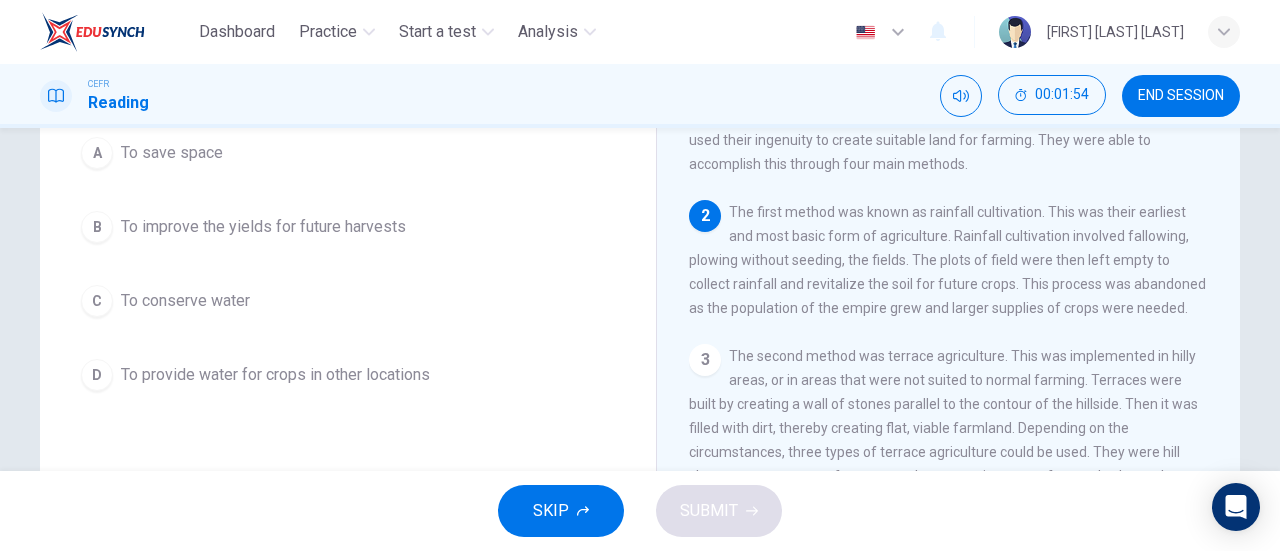 click on "B To improve the yields for future harvests" at bounding box center [348, 227] 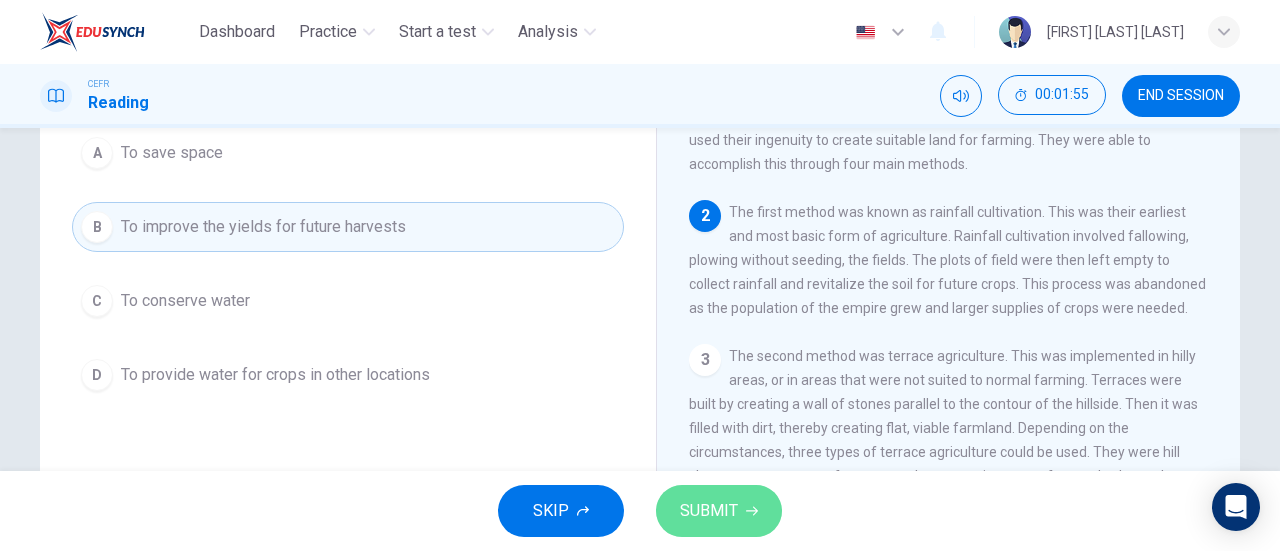 click on "SUBMIT" at bounding box center (719, 511) 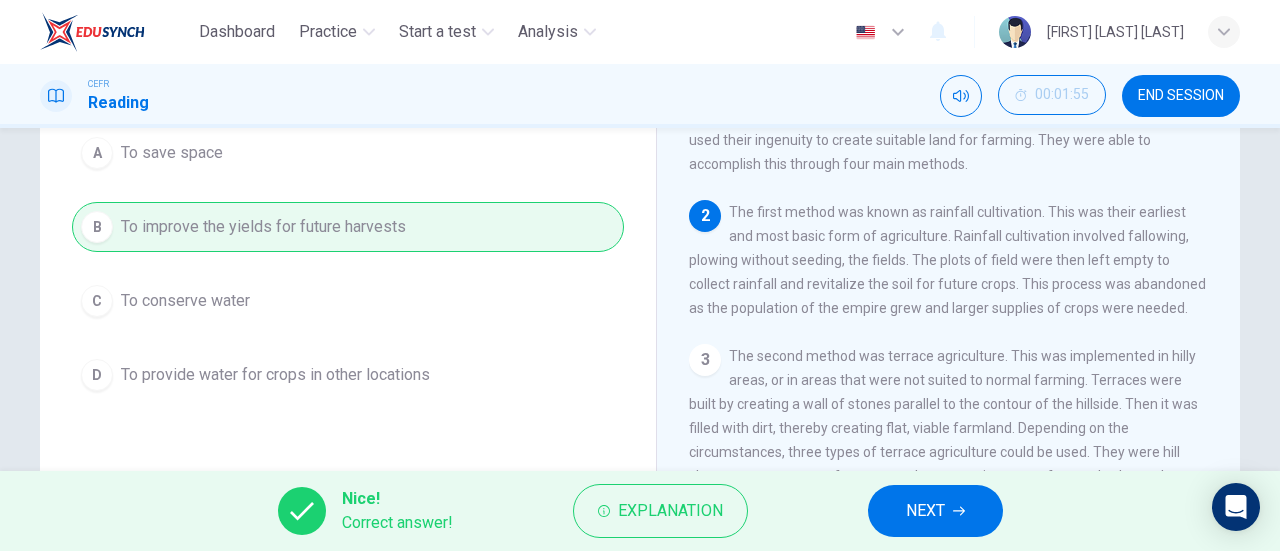click on "NEXT" at bounding box center (935, 511) 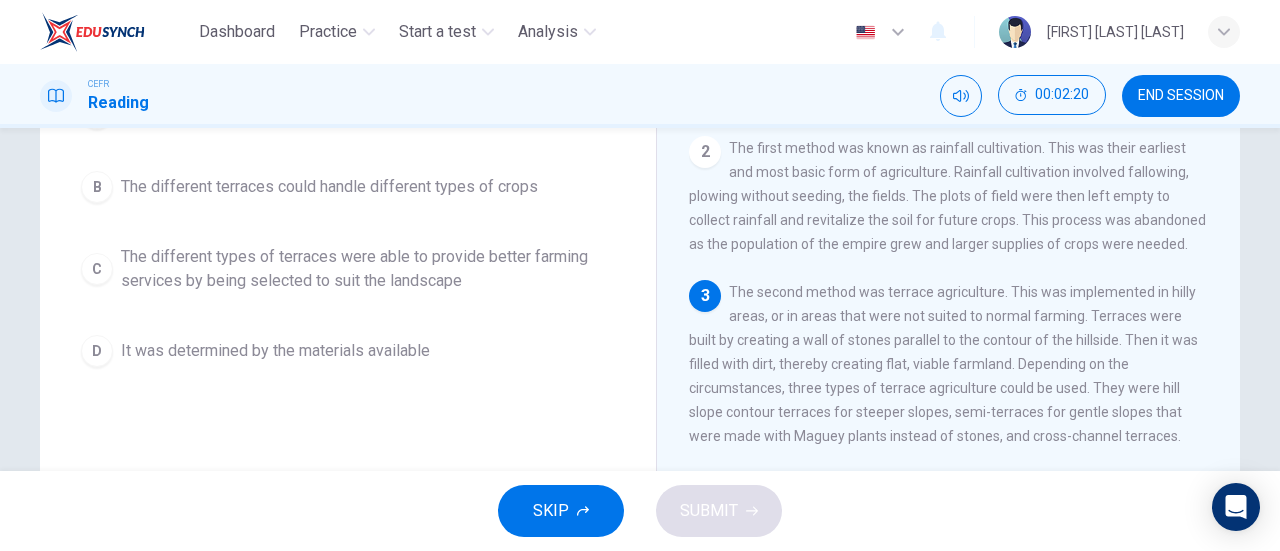 scroll, scrollTop: 224, scrollLeft: 0, axis: vertical 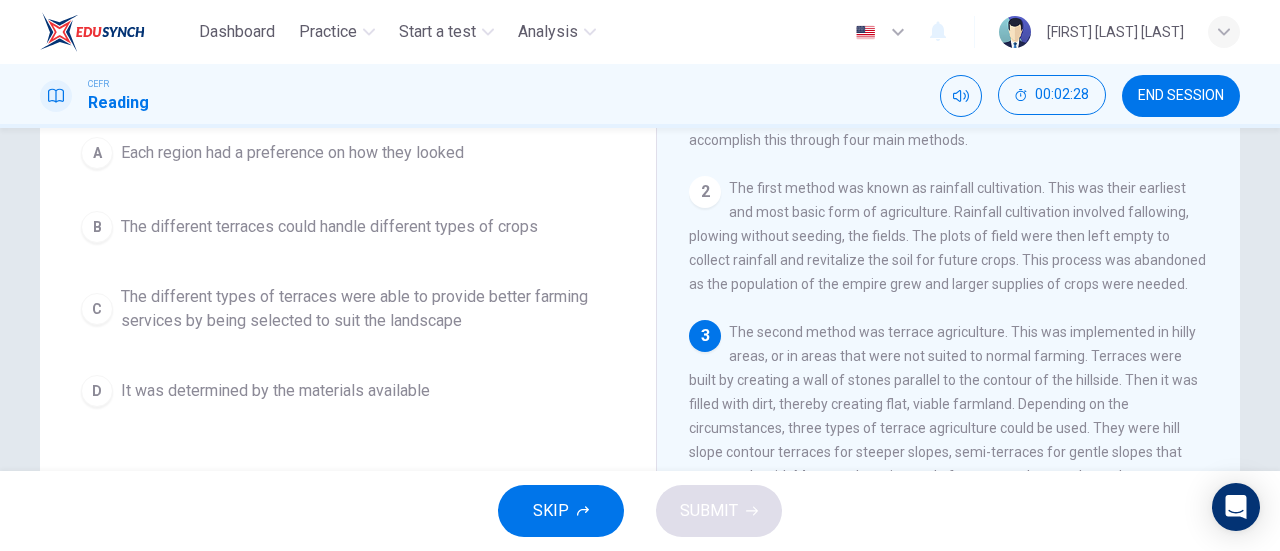 click on "The different terraces could handle different types of crops" at bounding box center [292, 153] 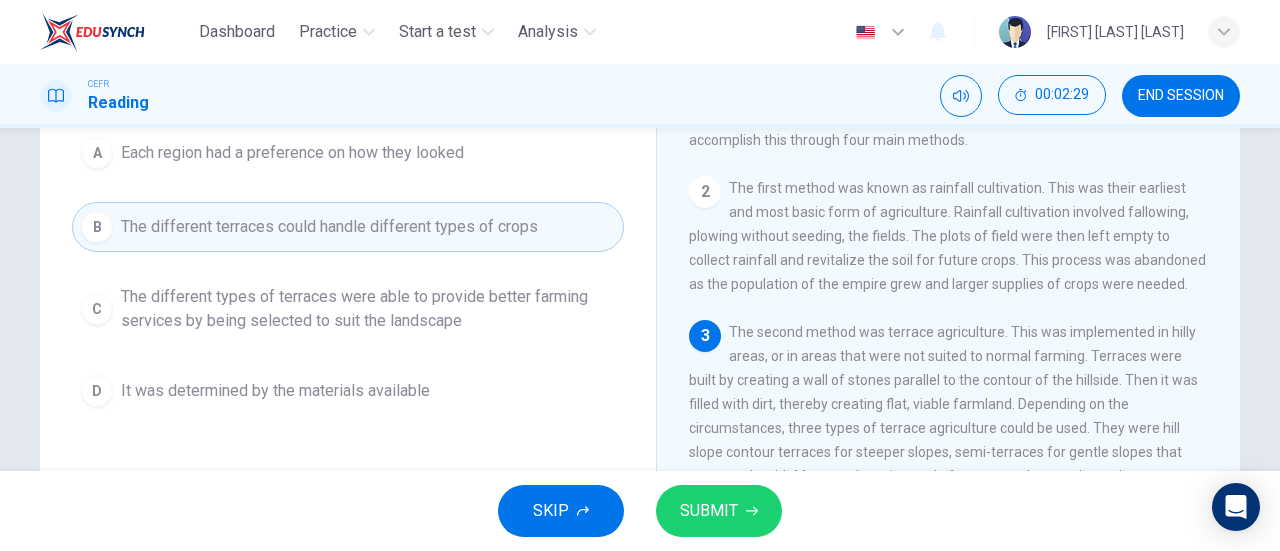 click on "SUBMIT" at bounding box center [719, 511] 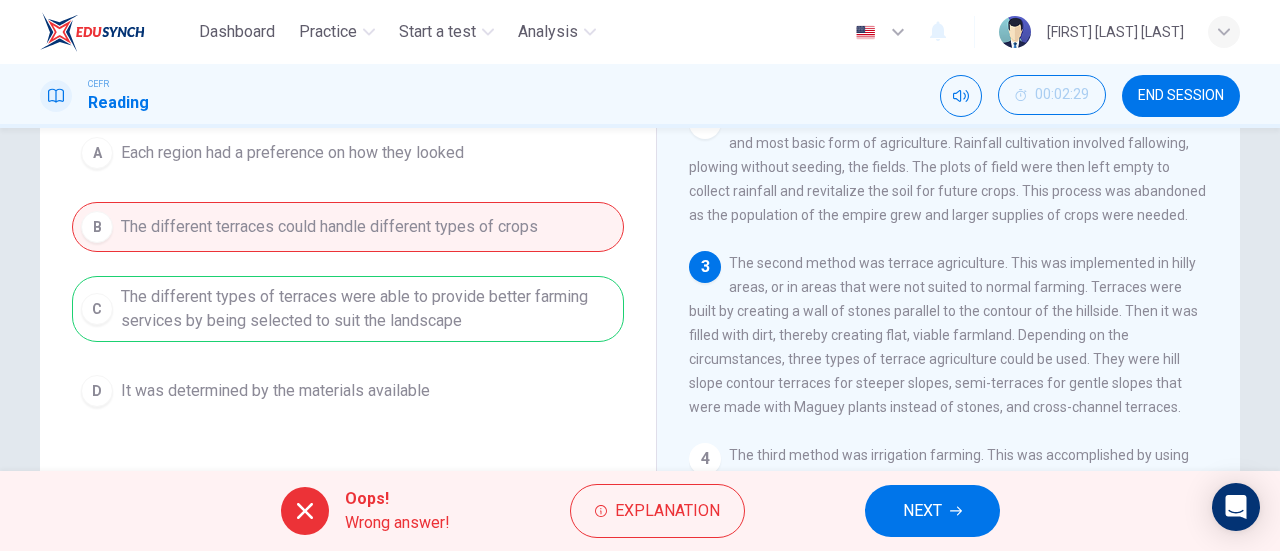scroll, scrollTop: 100, scrollLeft: 0, axis: vertical 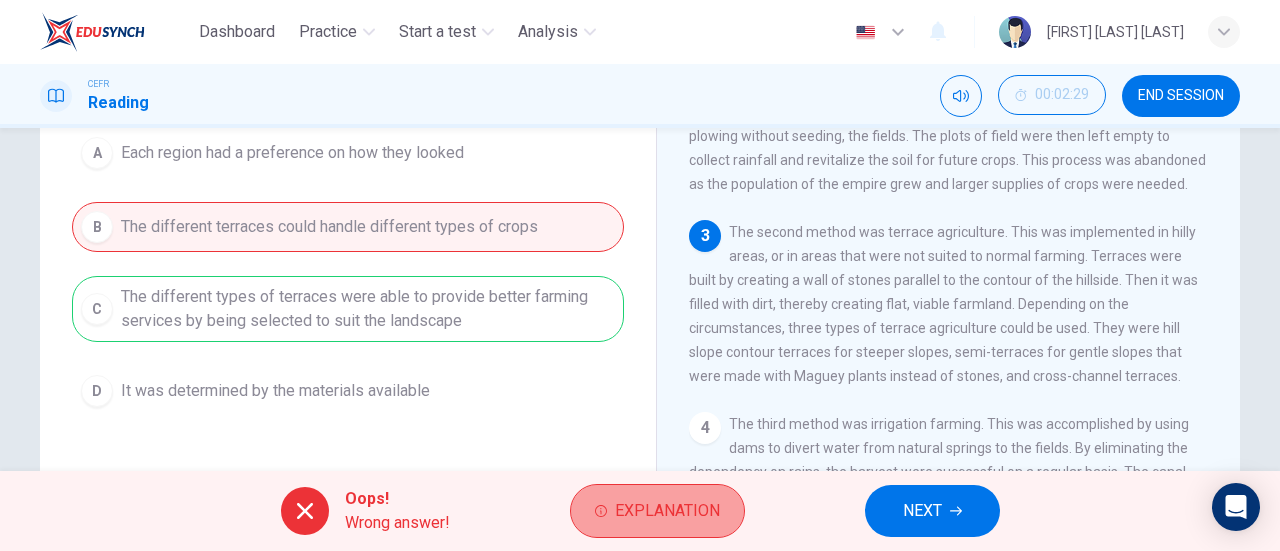 click on "Explanation" at bounding box center [657, 511] 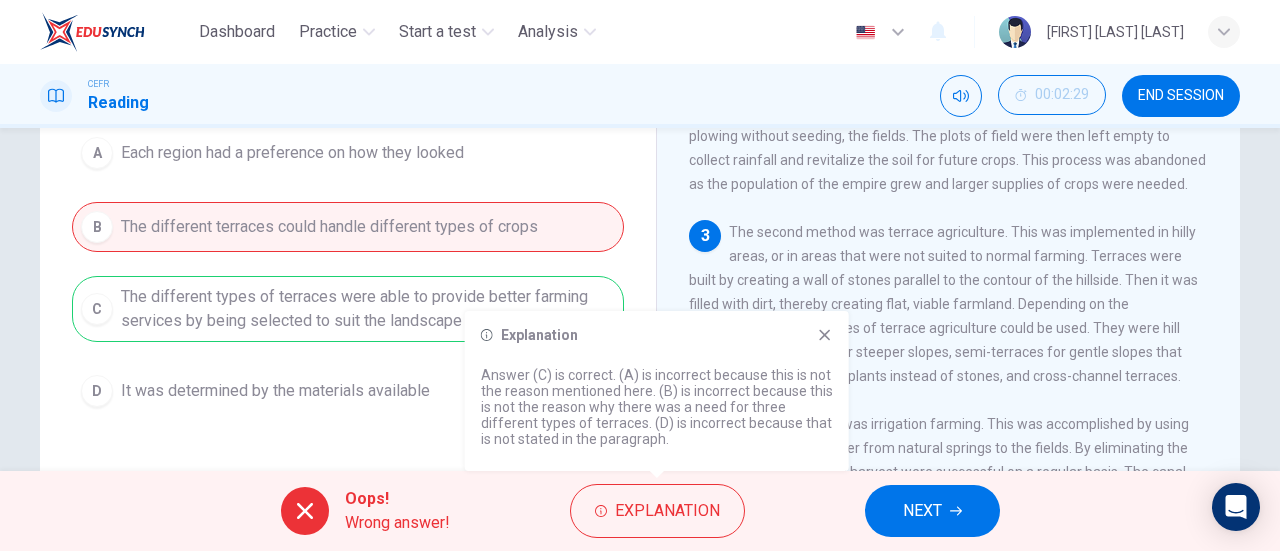 click on "NEXT" at bounding box center (922, 511) 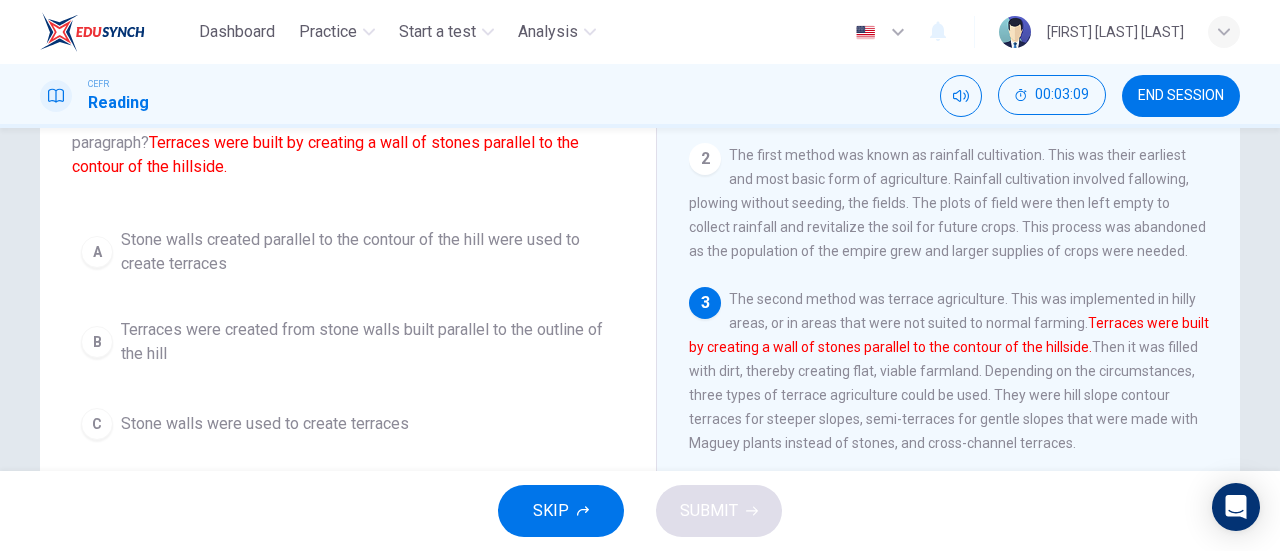 scroll, scrollTop: 100, scrollLeft: 0, axis: vertical 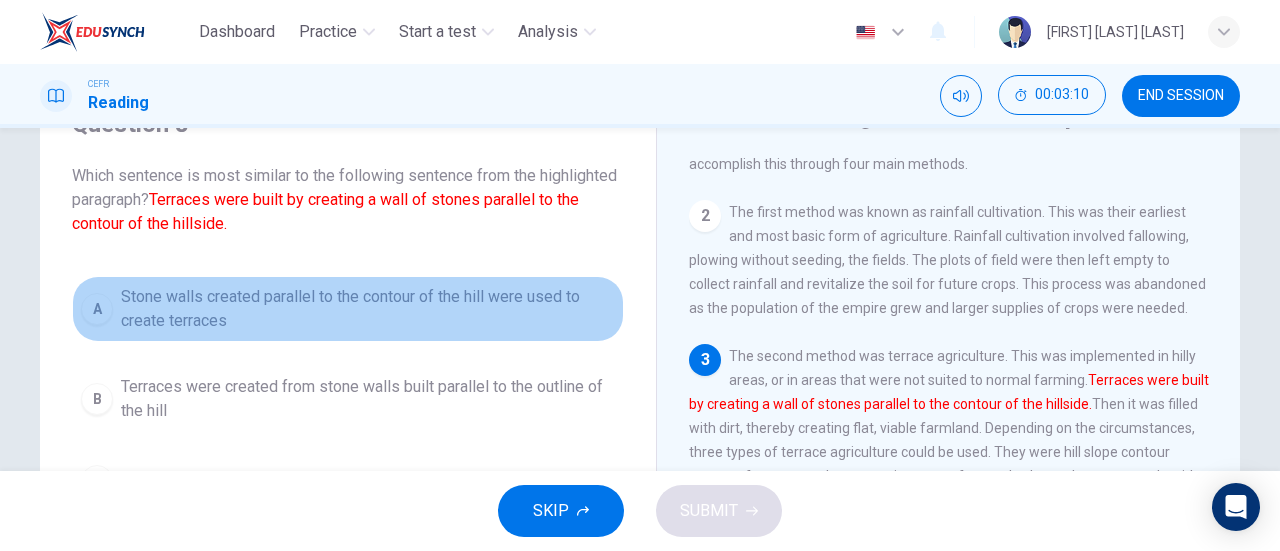 click on "Stone walls created parallel to the contour of the hill were used to create terraces" at bounding box center (368, 309) 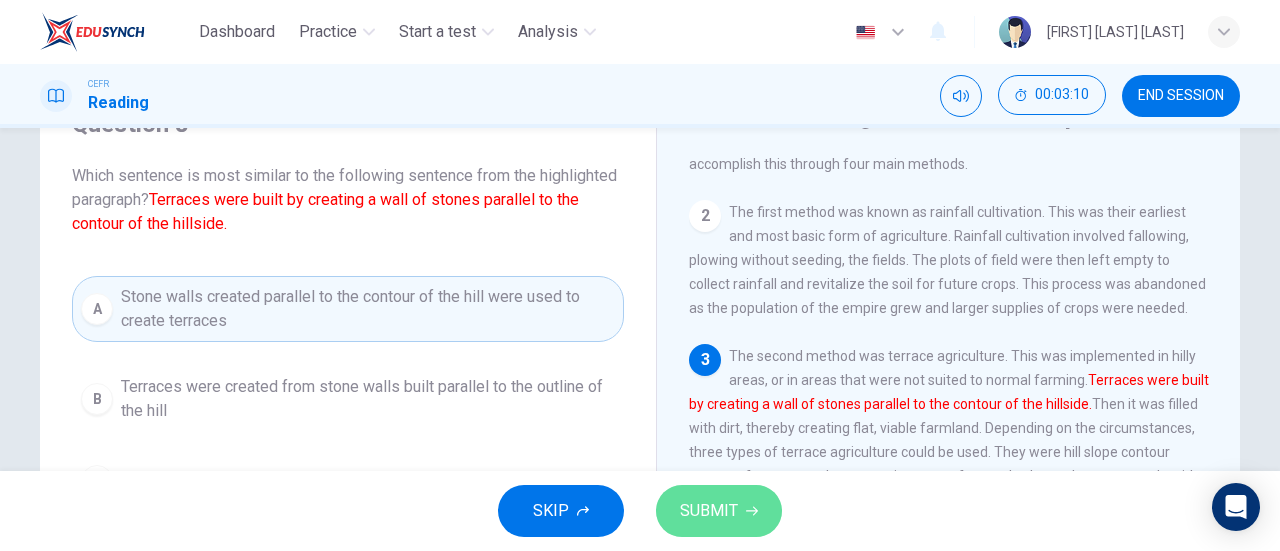 click on "SUBMIT" at bounding box center [719, 511] 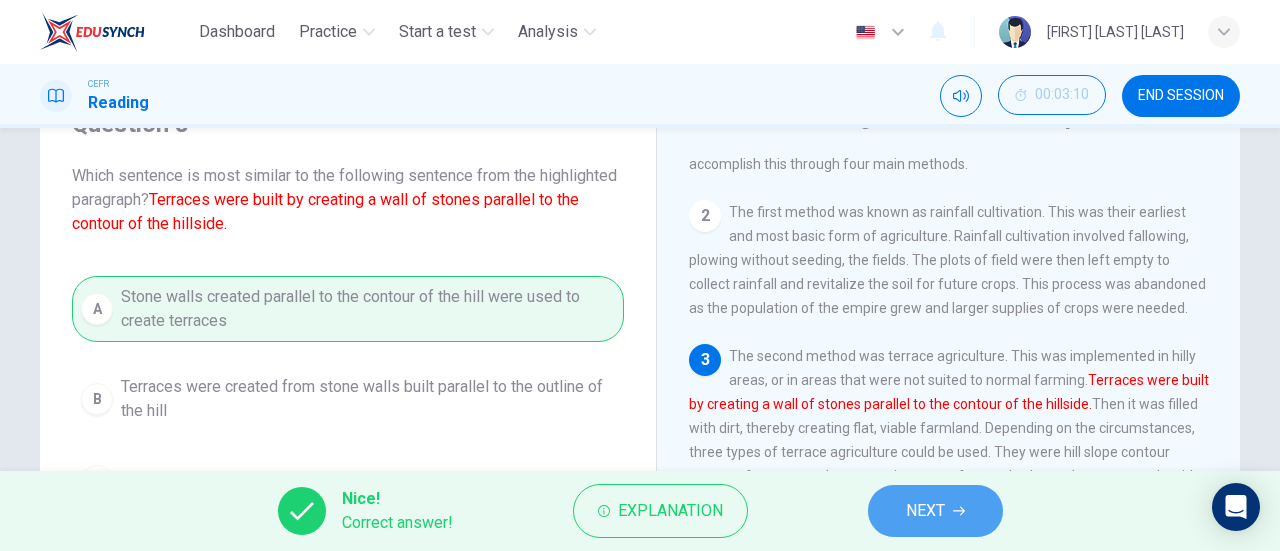 click on "NEXT" at bounding box center (935, 511) 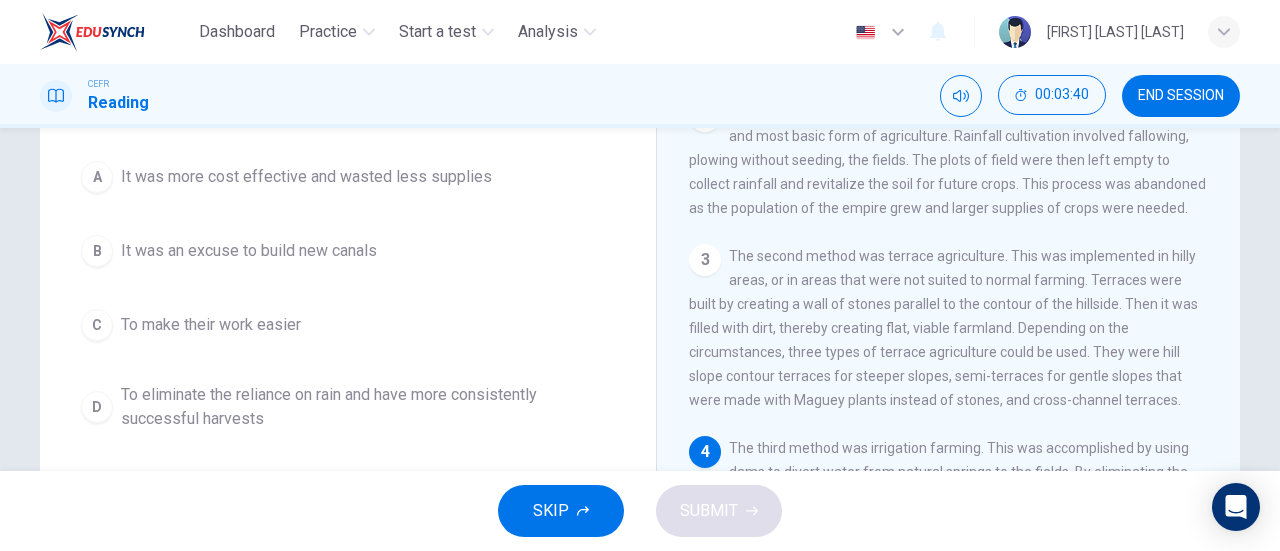 scroll, scrollTop: 300, scrollLeft: 0, axis: vertical 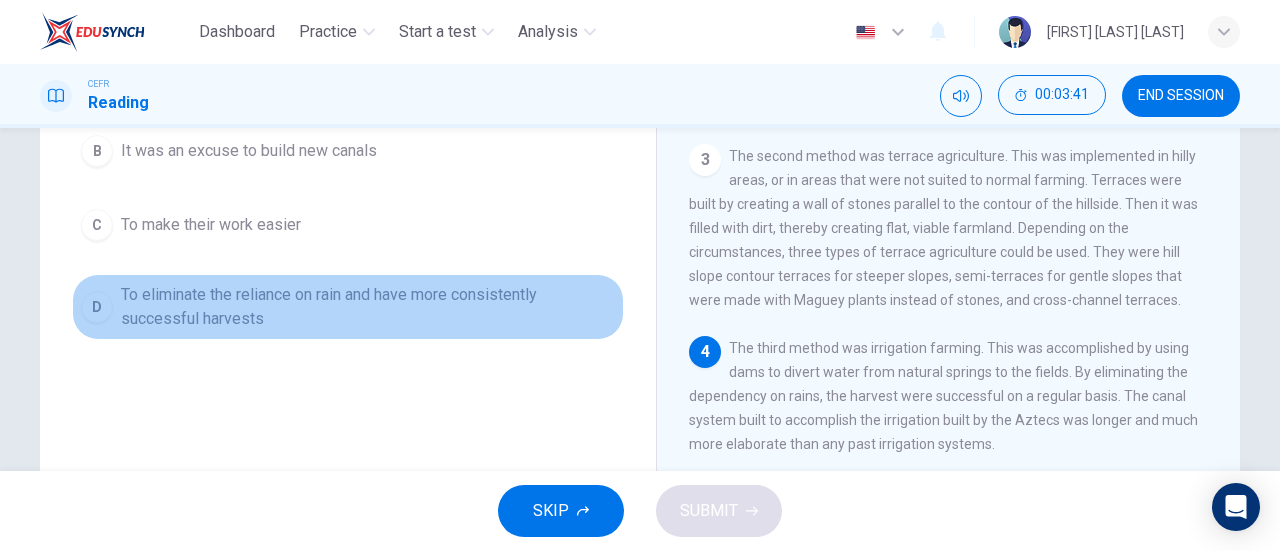 click on "To eliminate the reliance on rain and have more consistently successful harvests" at bounding box center [306, 77] 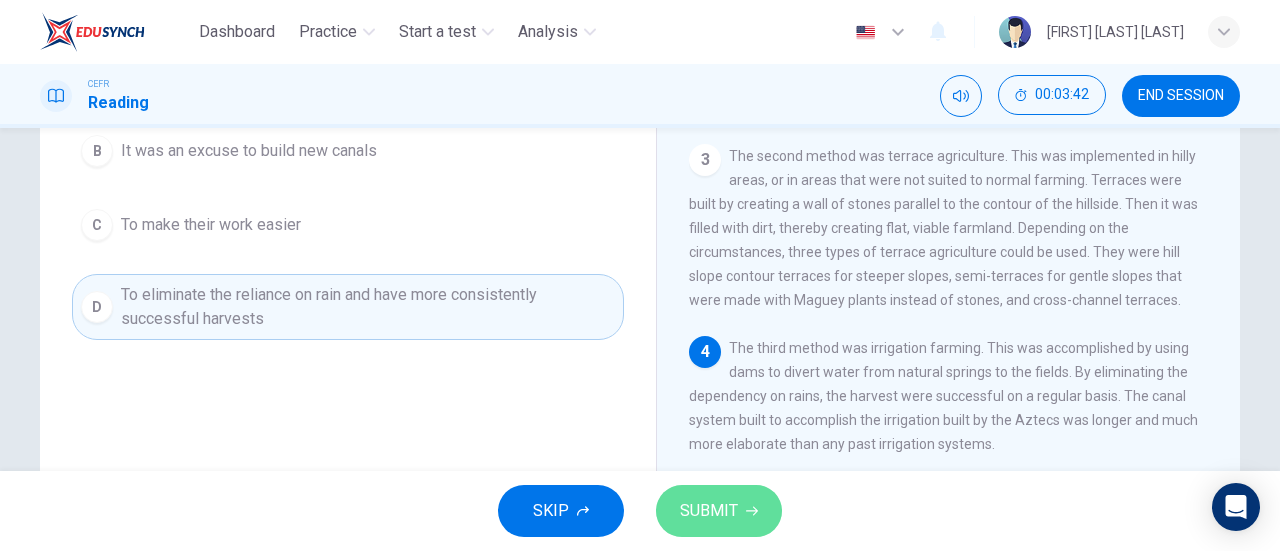 click on "SUBMIT" at bounding box center [709, 511] 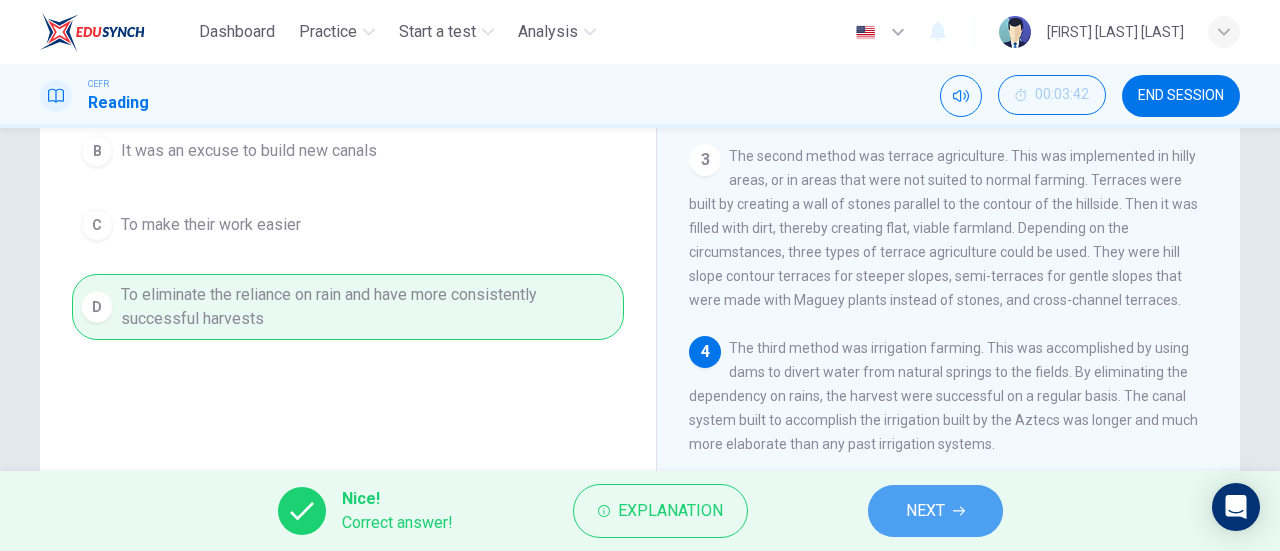 click on "NEXT" at bounding box center [935, 511] 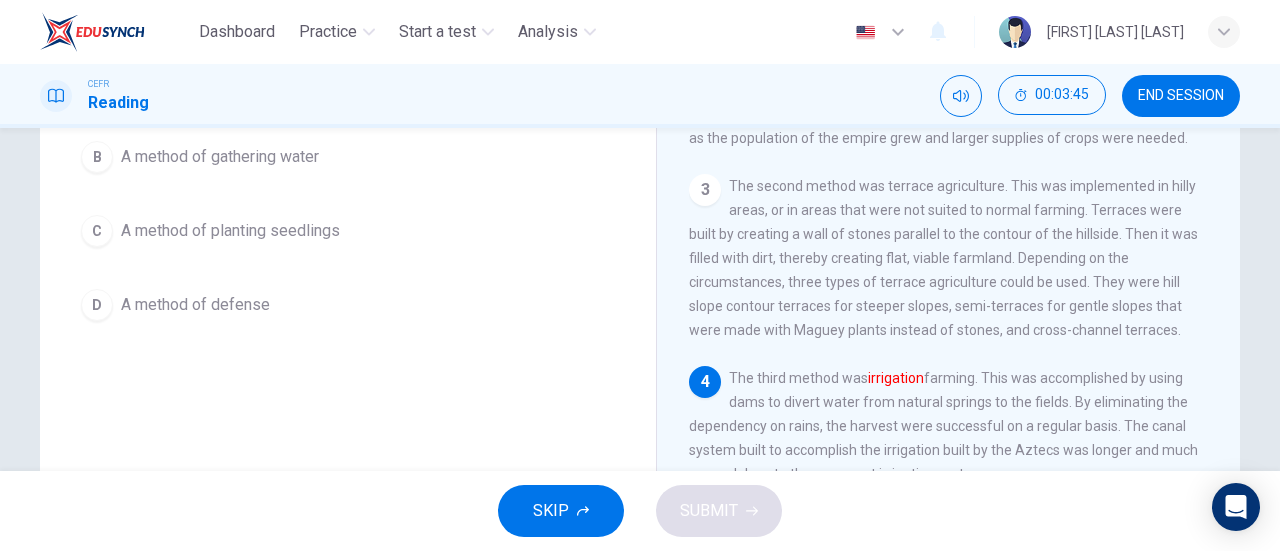 scroll, scrollTop: 276, scrollLeft: 0, axis: vertical 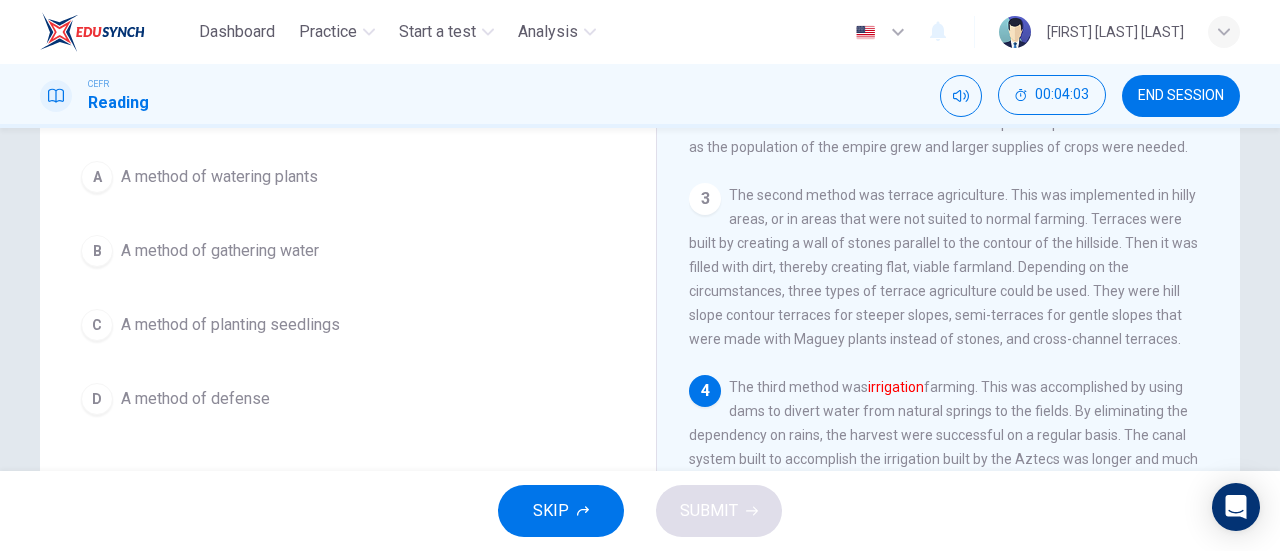 click on "A method of gathering water" at bounding box center (219, 177) 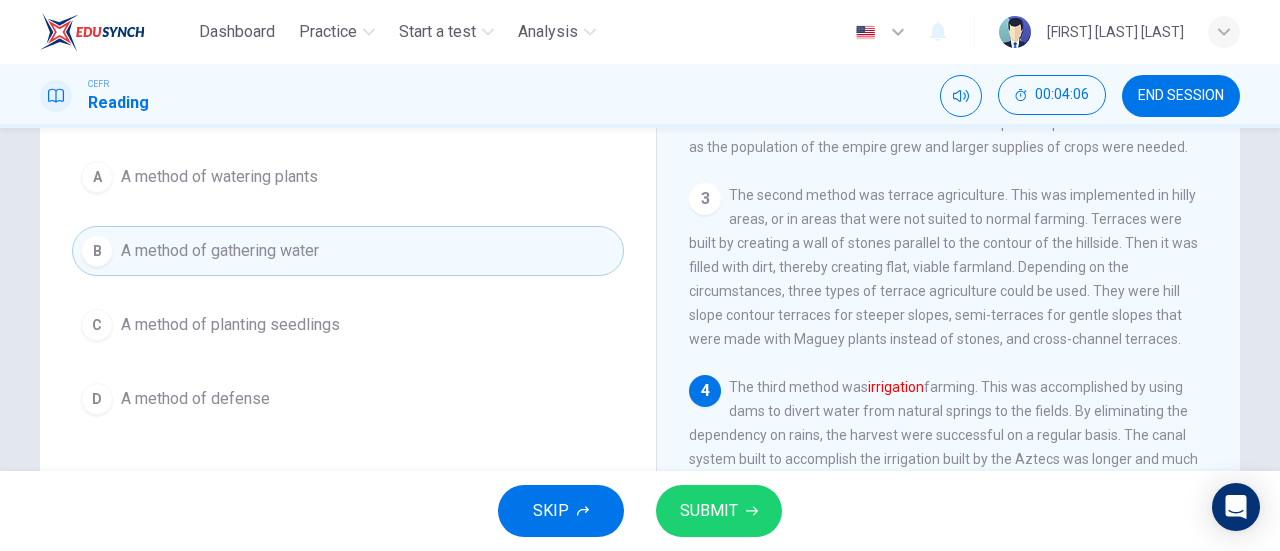 scroll, scrollTop: 228, scrollLeft: 0, axis: vertical 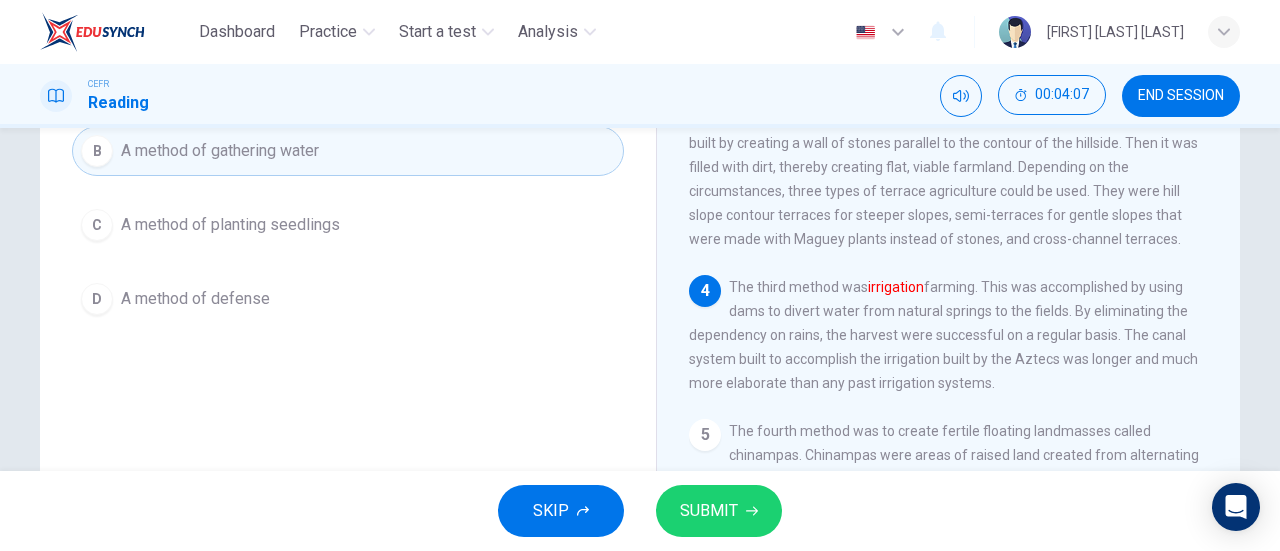 click on "SUBMIT" at bounding box center (719, 511) 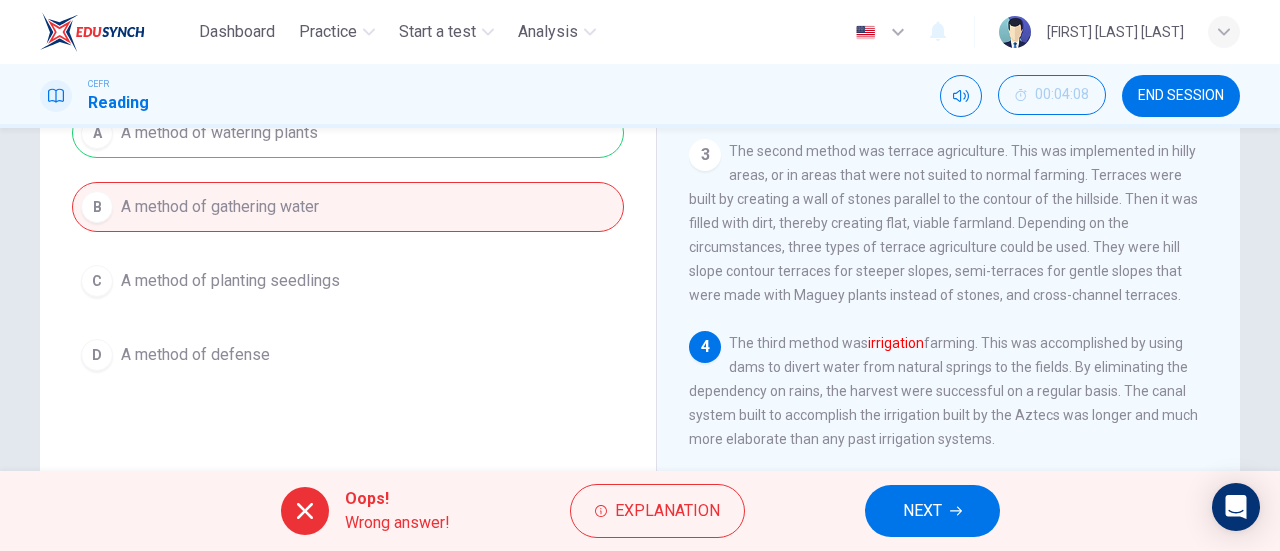 scroll, scrollTop: 176, scrollLeft: 0, axis: vertical 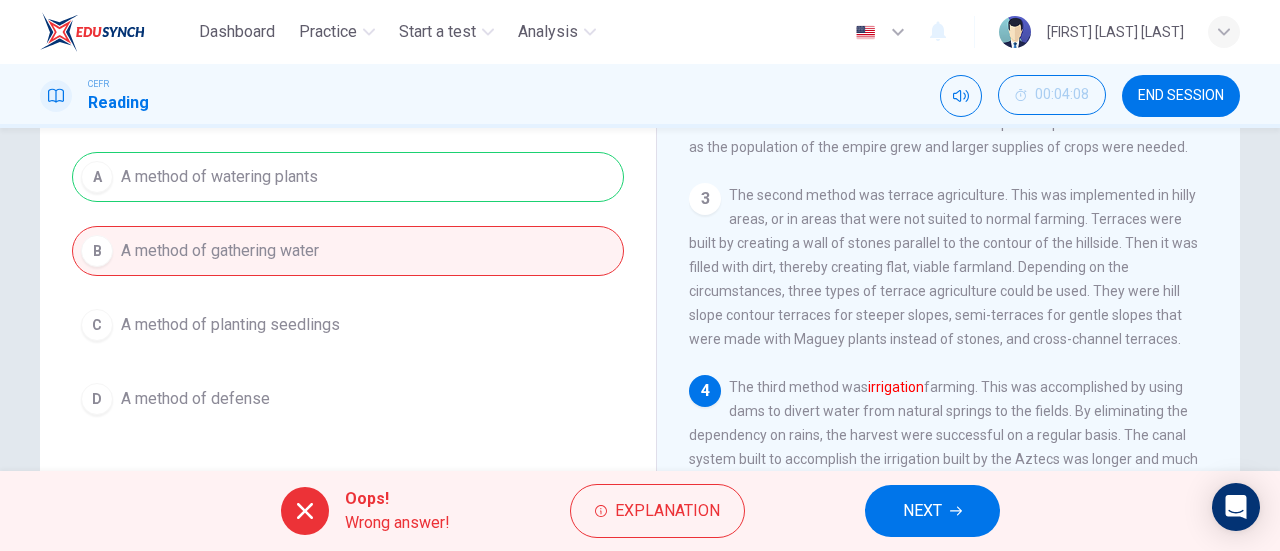 click on "NEXT" at bounding box center [922, 511] 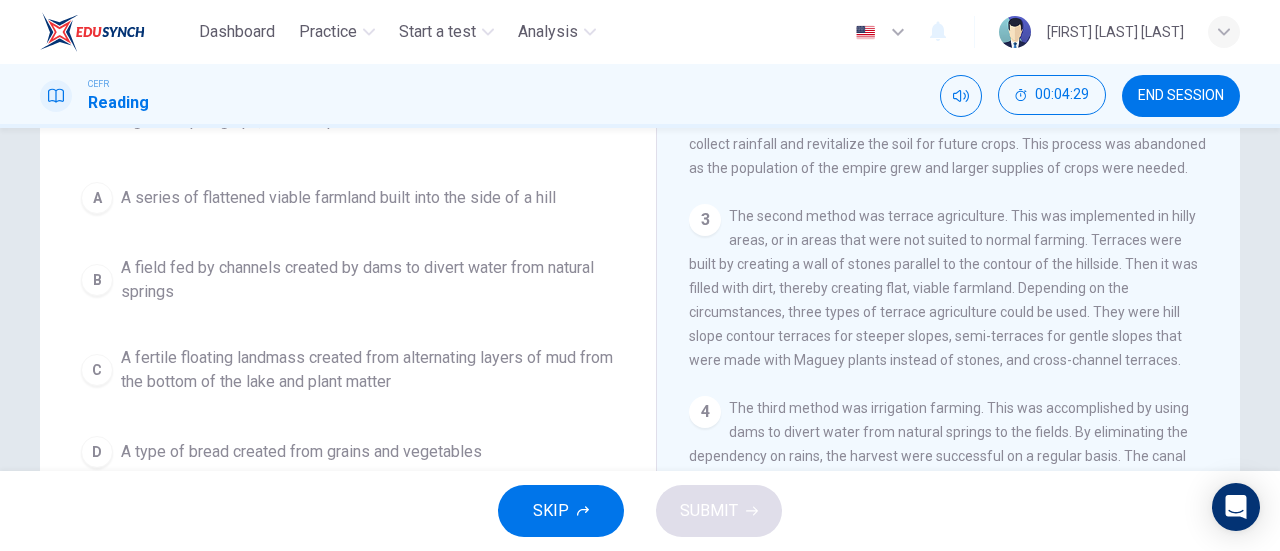 scroll, scrollTop: 200, scrollLeft: 0, axis: vertical 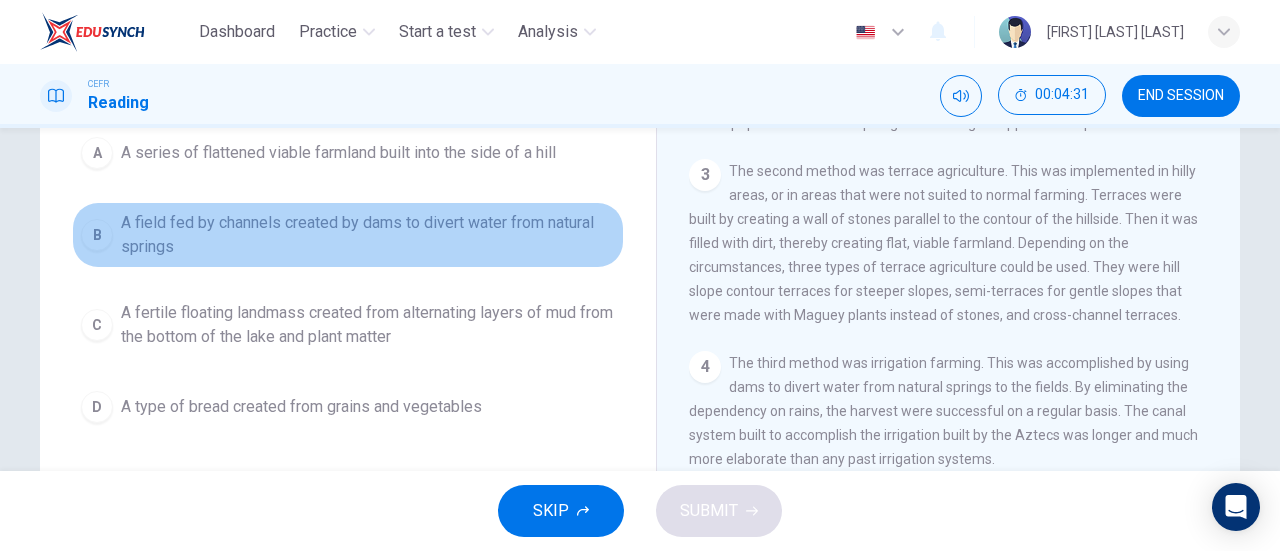 click on "A field fed by channels created by dams to divert water from natural springs" at bounding box center (338, 153) 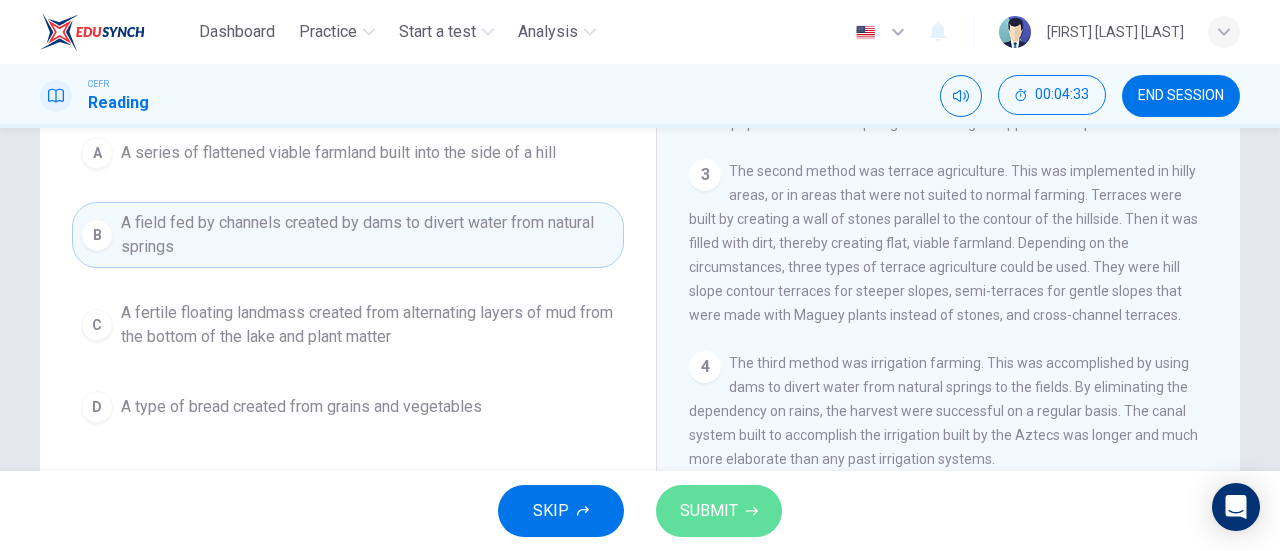 click on "SUBMIT" at bounding box center (709, 511) 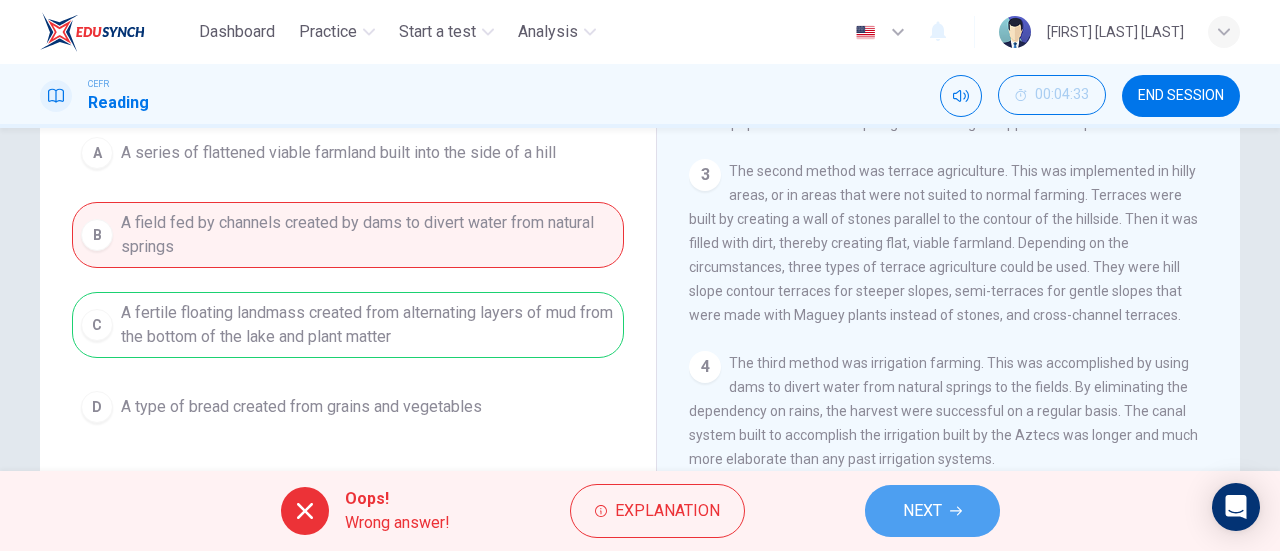 click on "NEXT" at bounding box center (932, 511) 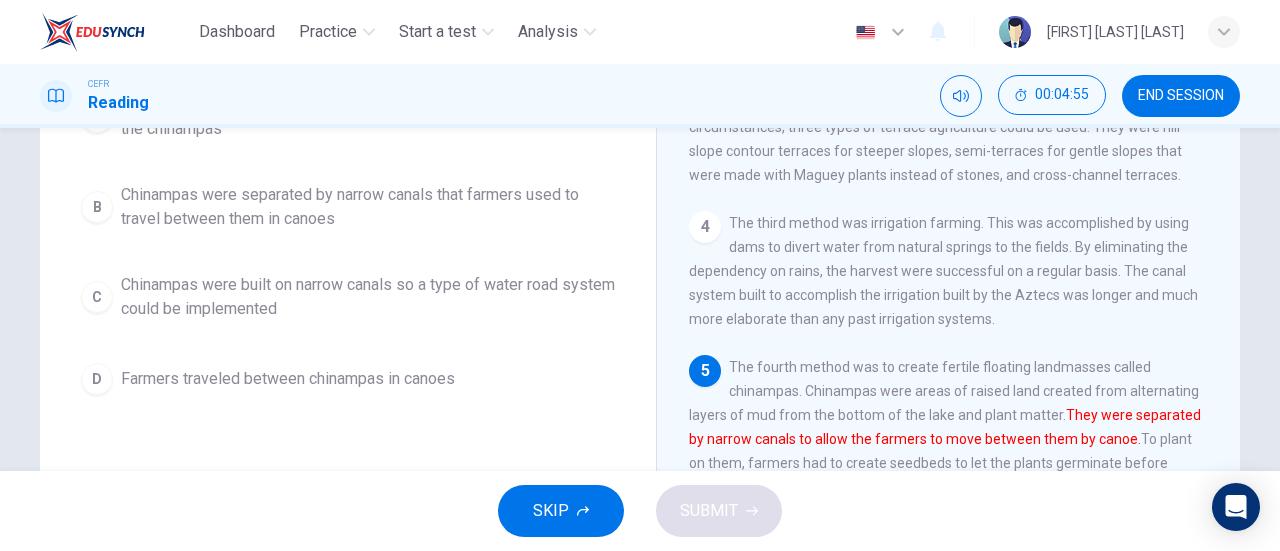 scroll, scrollTop: 296, scrollLeft: 0, axis: vertical 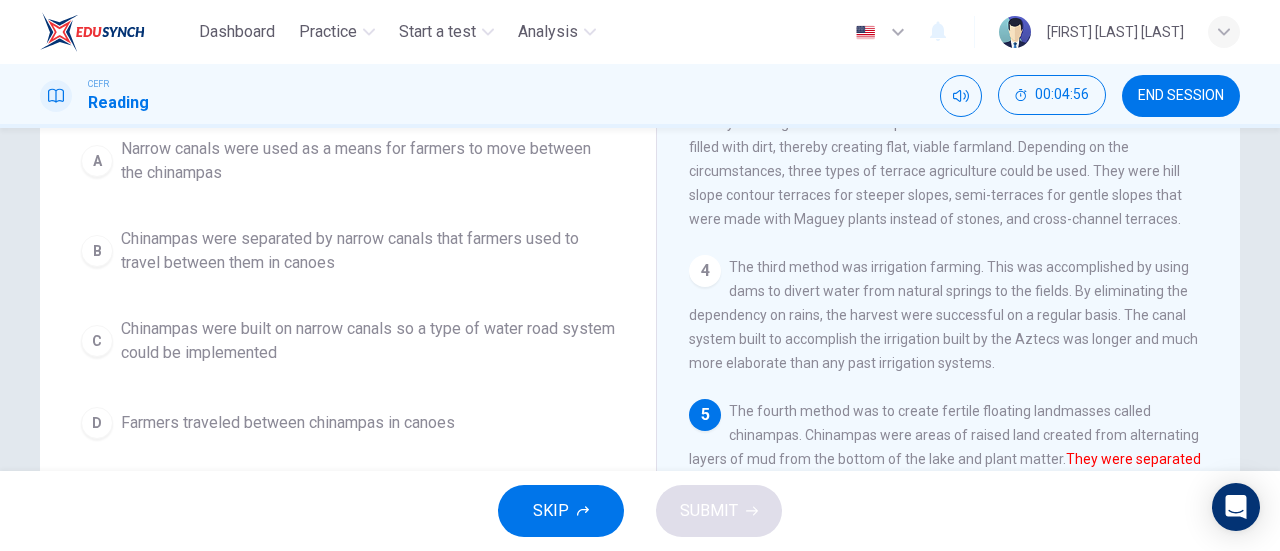 click on "Chinampas were separated by narrow canals that farmers used to travel between them in canoes" at bounding box center (368, 161) 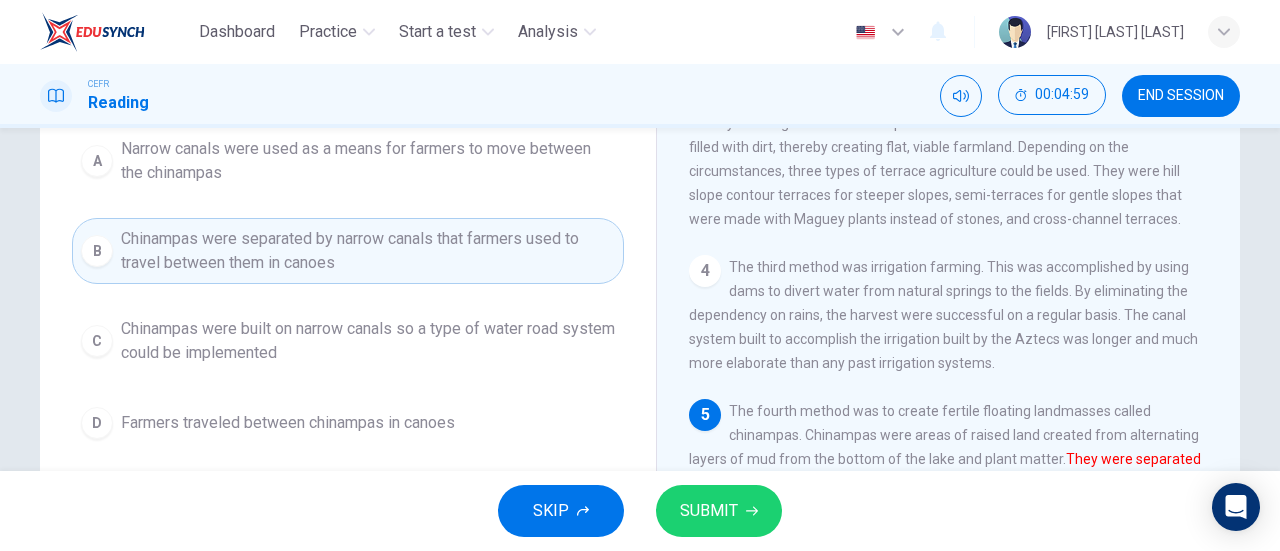 click on "SUBMIT" at bounding box center [709, 511] 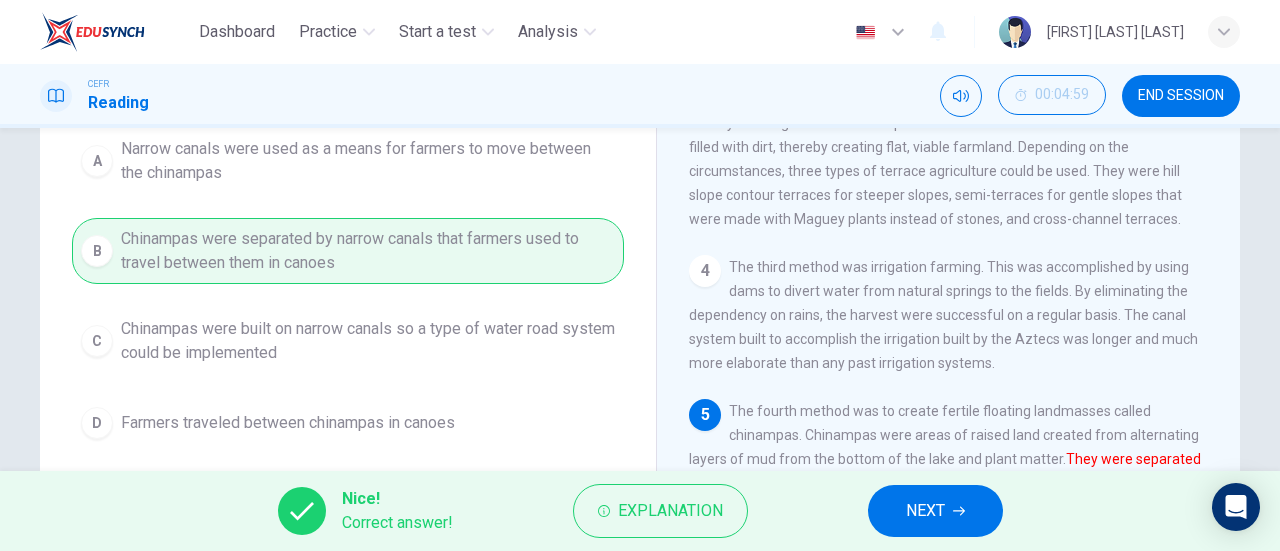click on "NEXT" at bounding box center [935, 511] 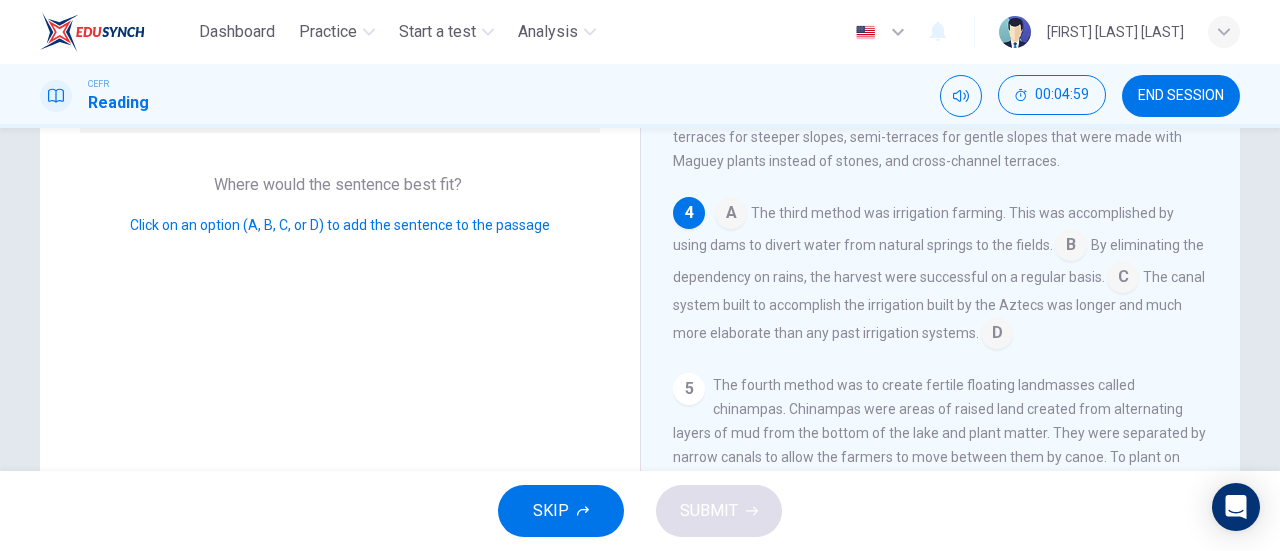 scroll, scrollTop: 264, scrollLeft: 0, axis: vertical 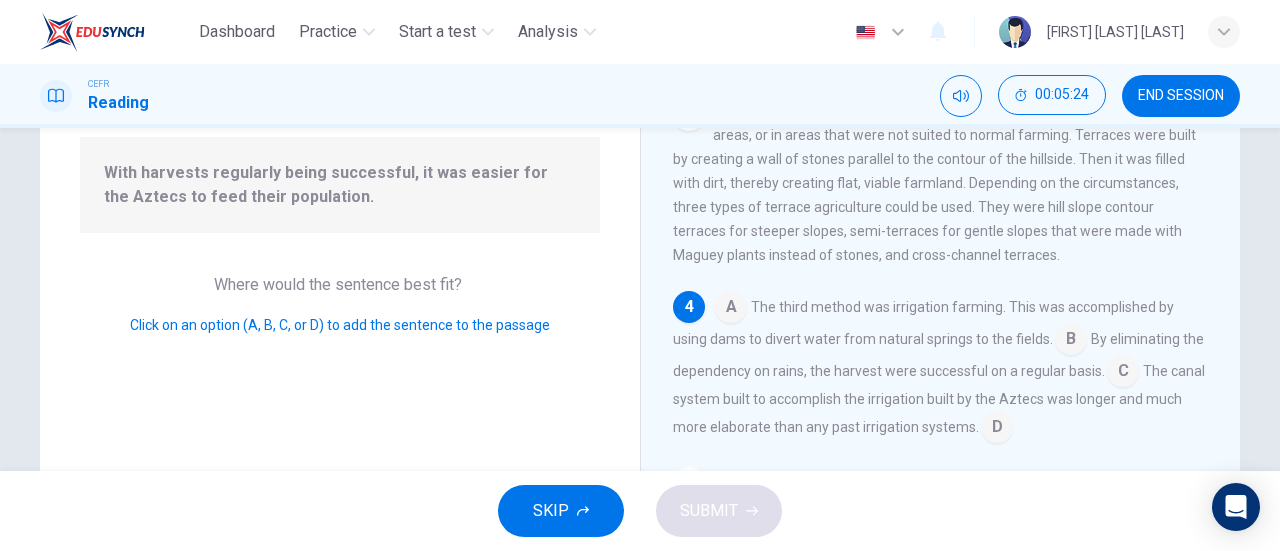 click at bounding box center [731, 309] 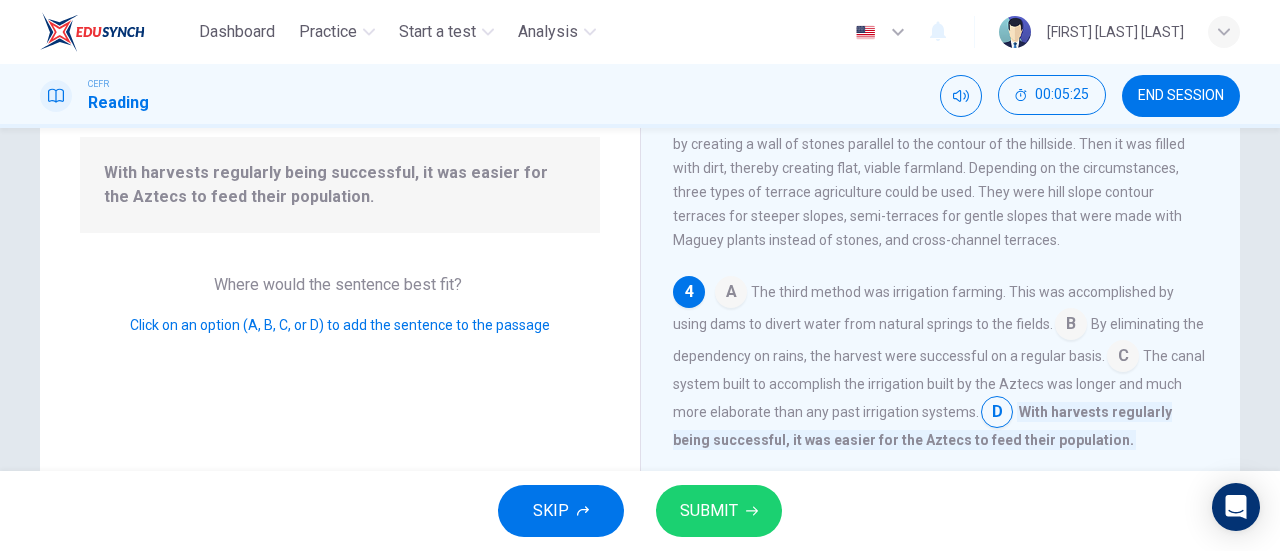 click on "SUBMIT" at bounding box center (719, 511) 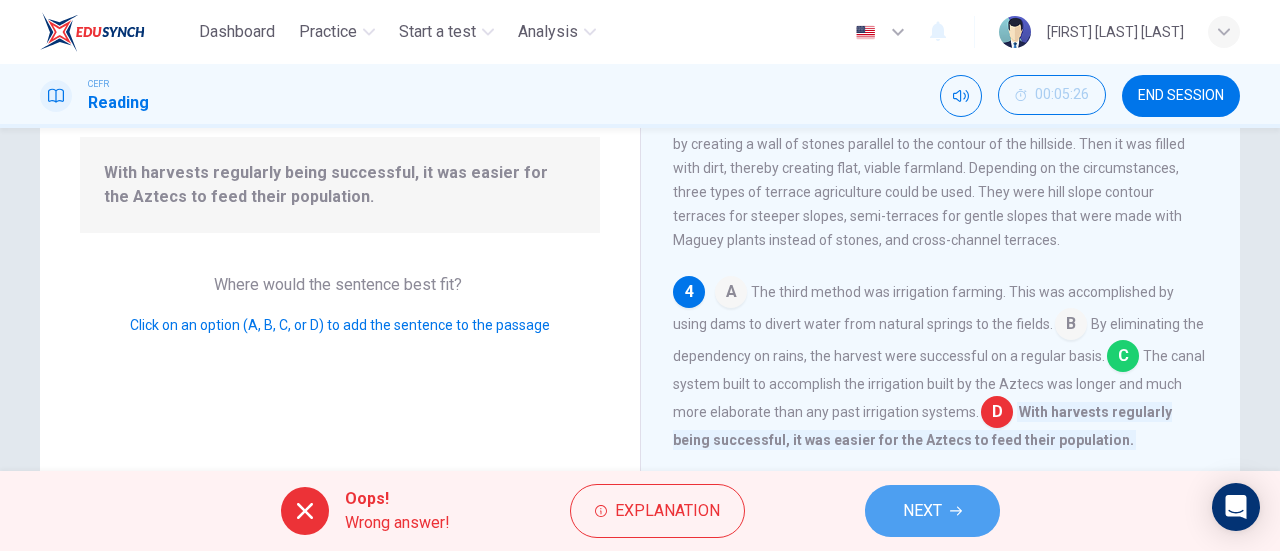 click on "NEXT" at bounding box center [922, 511] 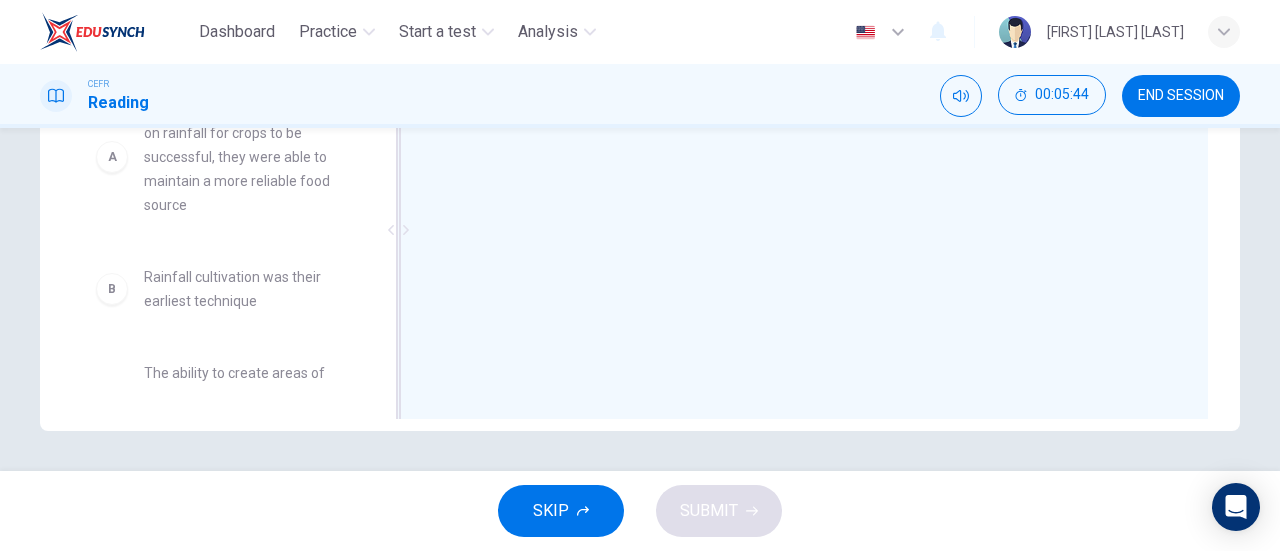 scroll, scrollTop: 332, scrollLeft: 0, axis: vertical 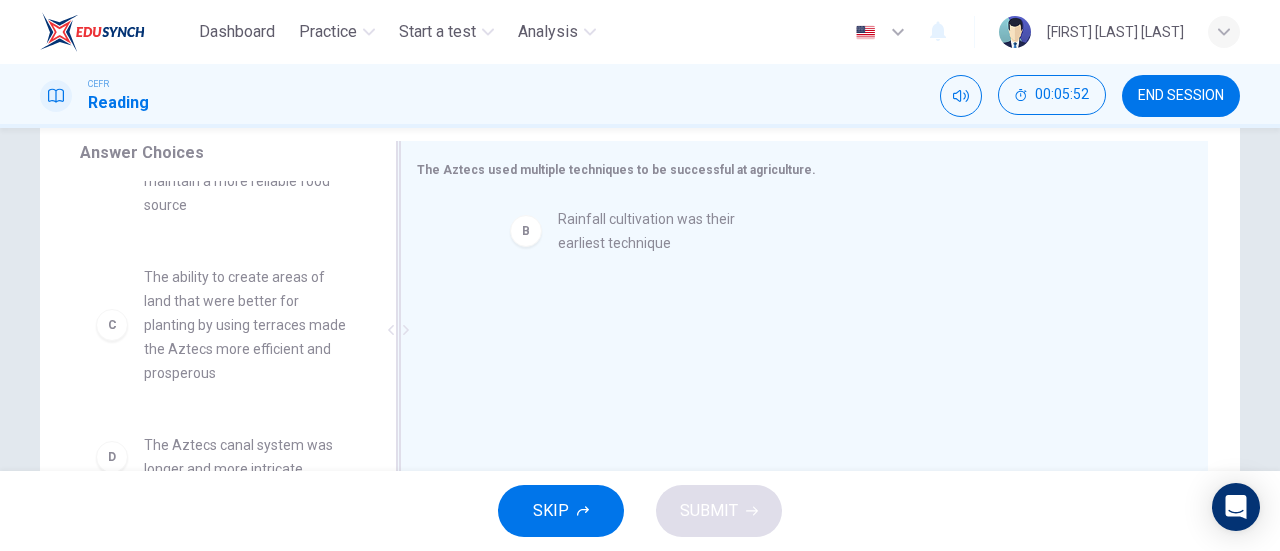 drag, startPoint x: 263, startPoint y: 301, endPoint x: 687, endPoint y: 244, distance: 427.8142 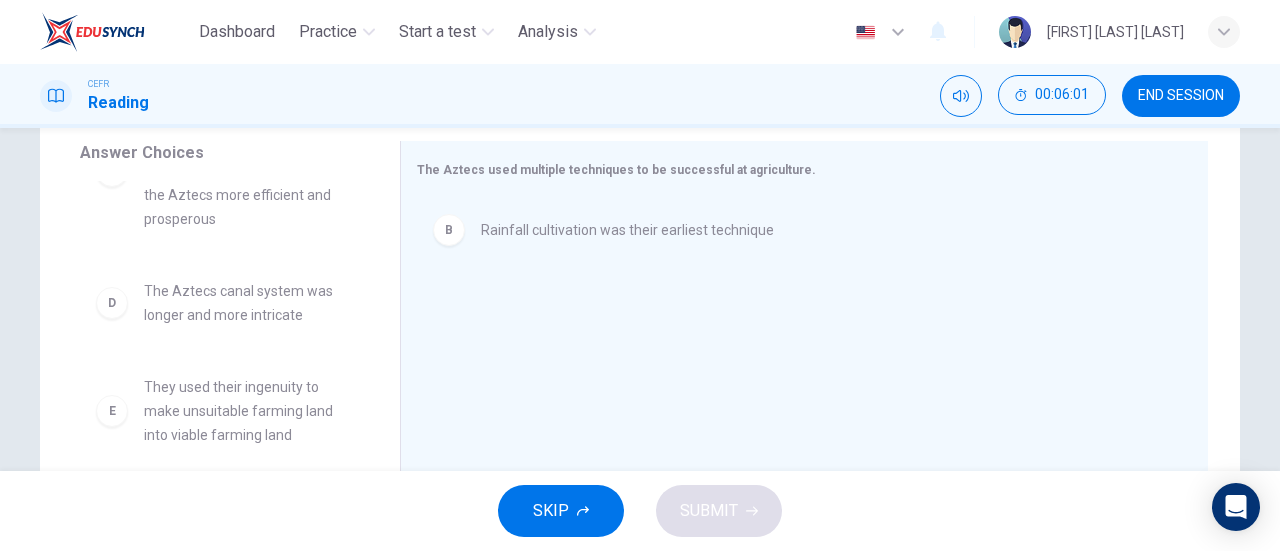 scroll, scrollTop: 300, scrollLeft: 0, axis: vertical 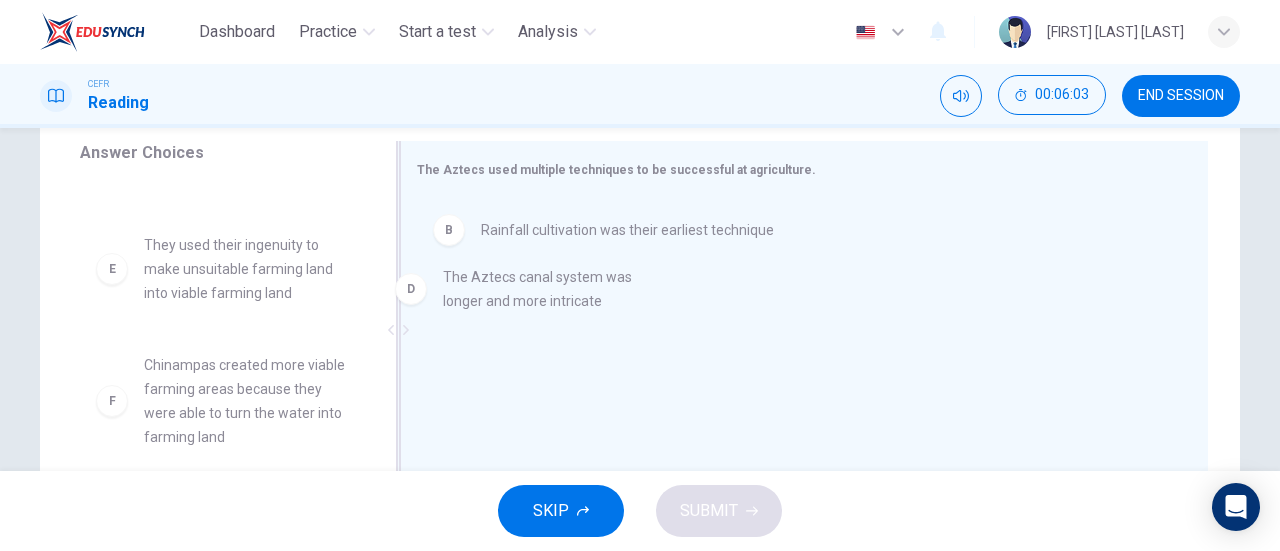 drag, startPoint x: 311, startPoint y: 270, endPoint x: 619, endPoint y: 307, distance: 310.21445 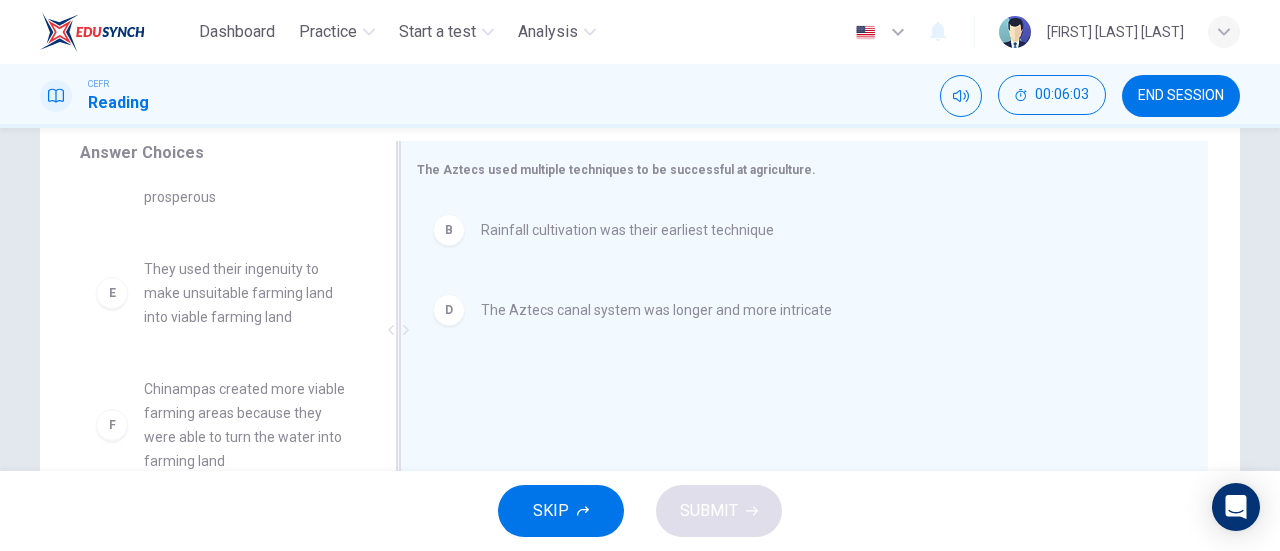 scroll, scrollTop: 276, scrollLeft: 0, axis: vertical 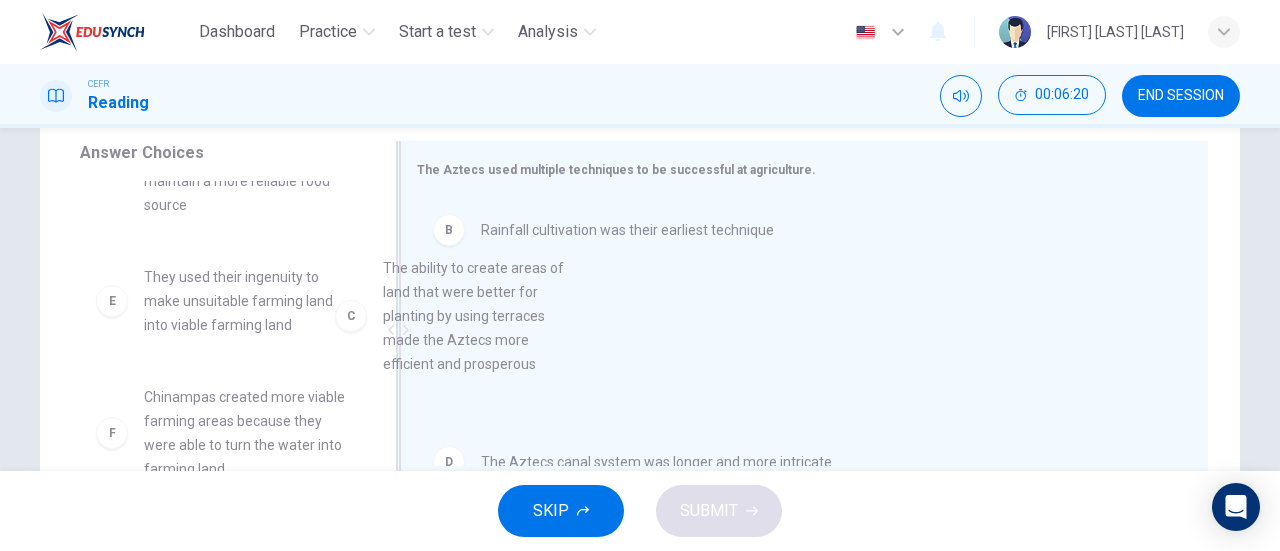 drag, startPoint x: 268, startPoint y: 305, endPoint x: 553, endPoint y: 293, distance: 285.25253 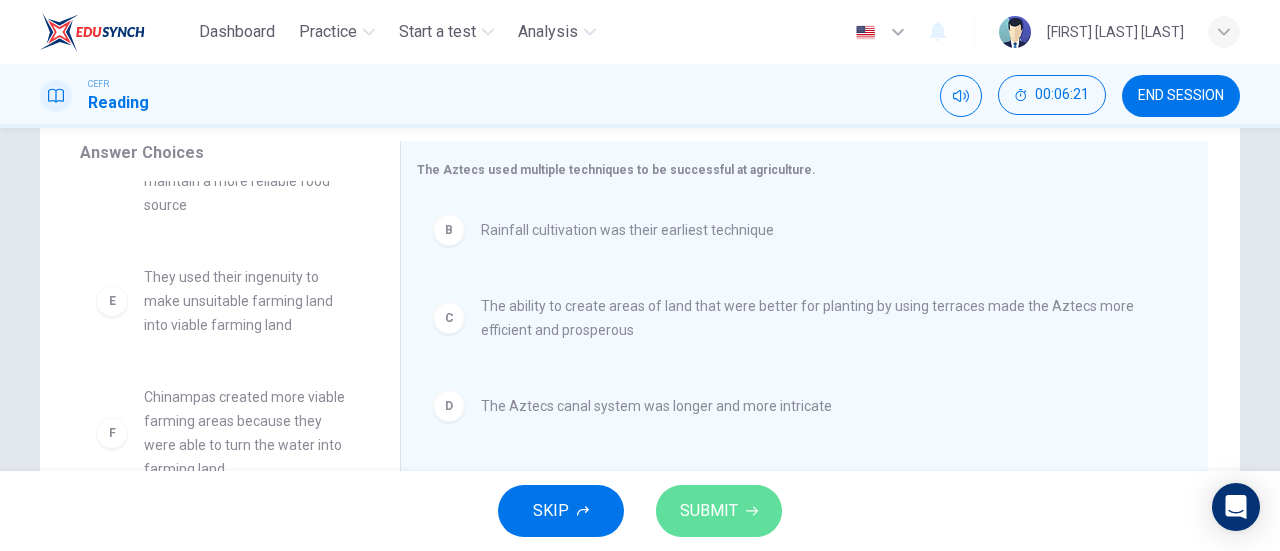 click on "SUBMIT" at bounding box center [709, 511] 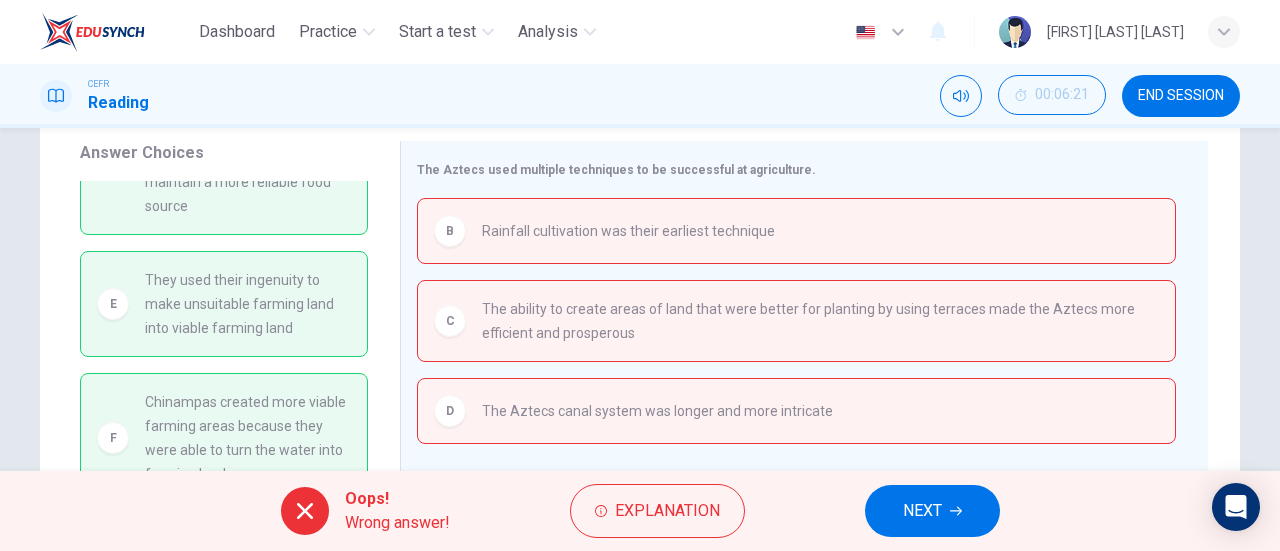 scroll, scrollTop: 0, scrollLeft: 0, axis: both 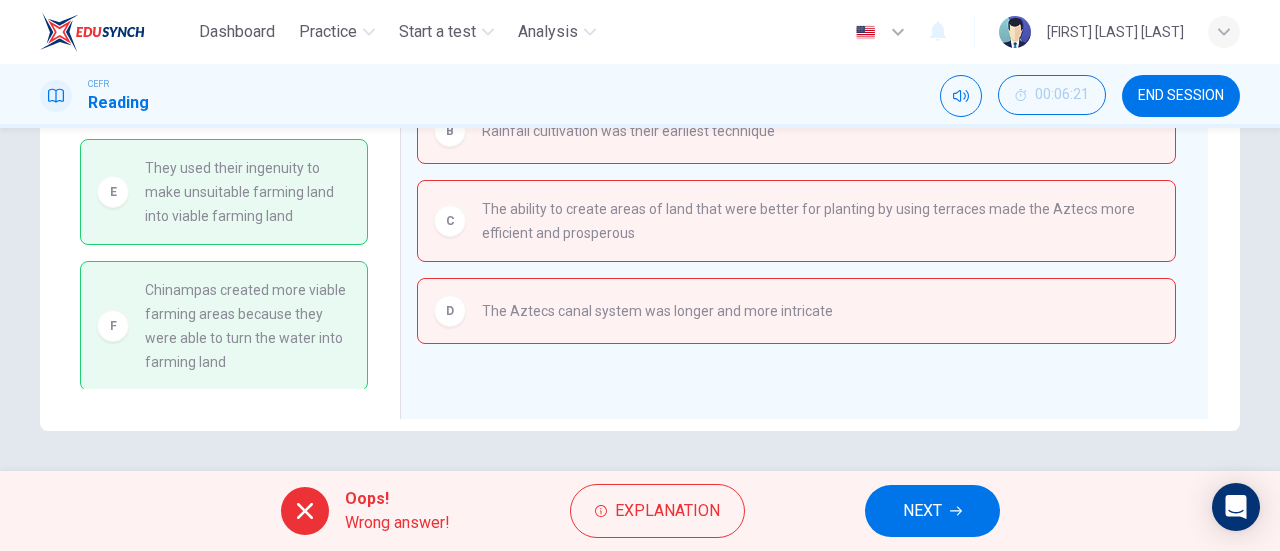 click on "NEXT" at bounding box center (932, 511) 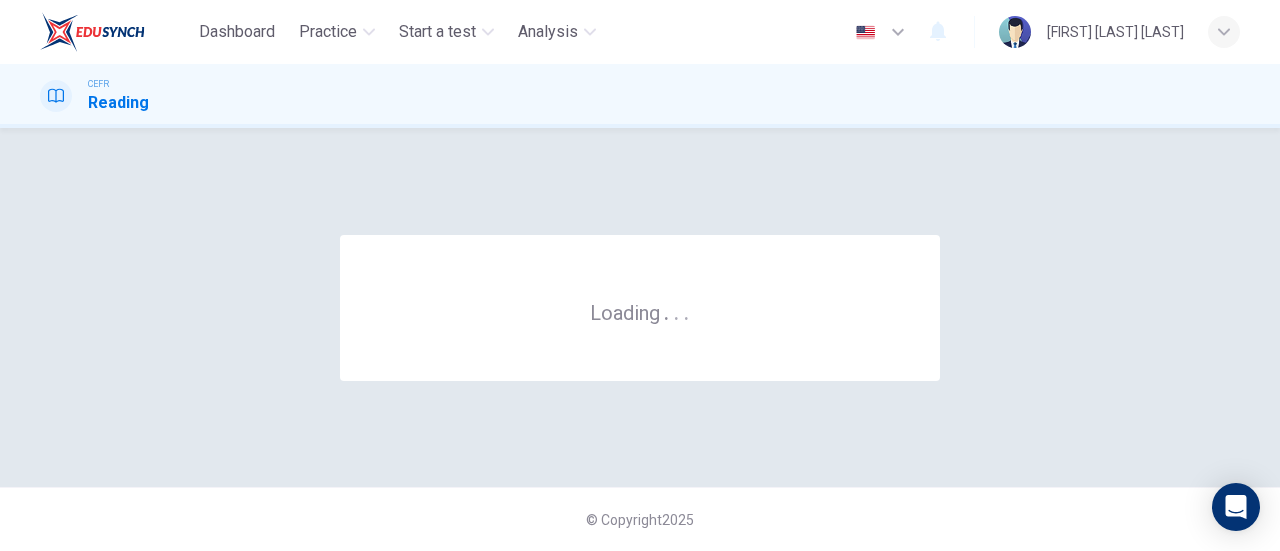 scroll, scrollTop: 0, scrollLeft: 0, axis: both 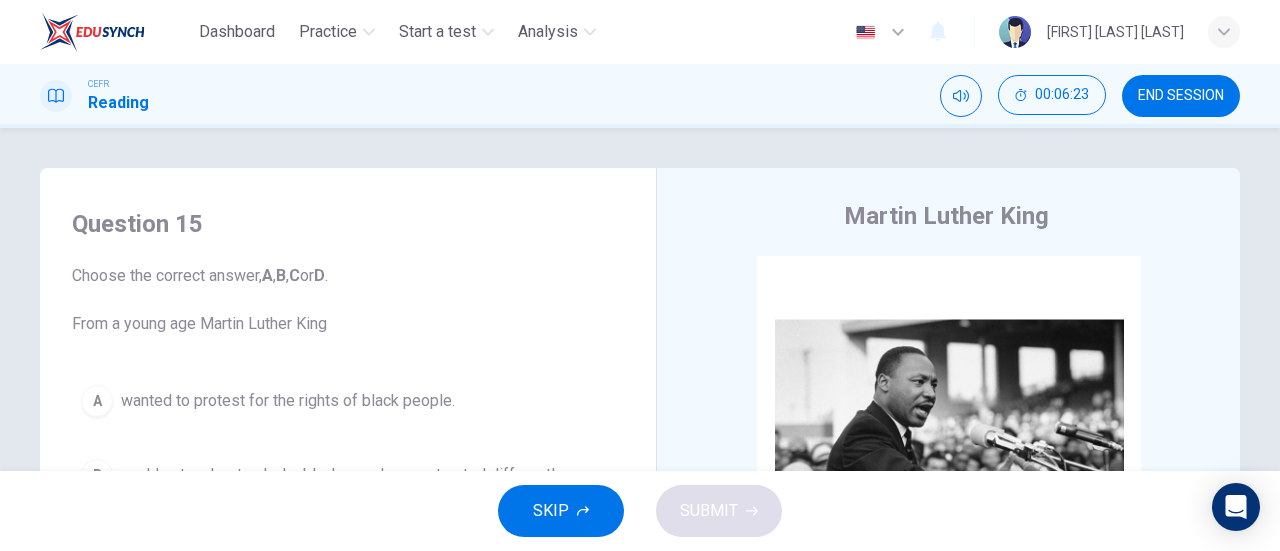 click on "END SESSION" at bounding box center (1181, 96) 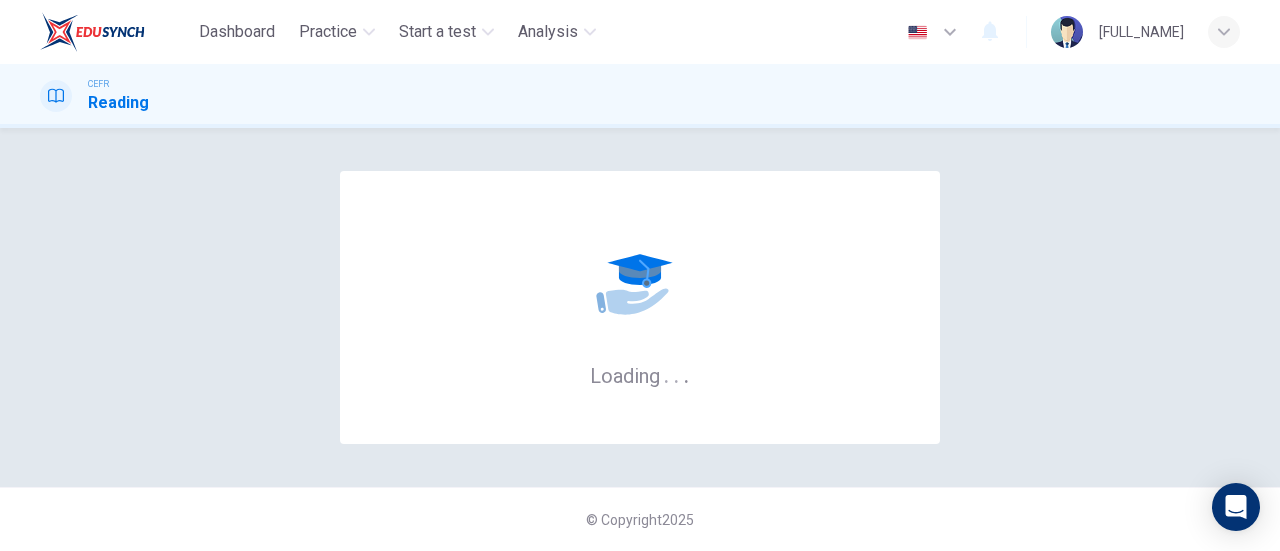 scroll, scrollTop: 0, scrollLeft: 0, axis: both 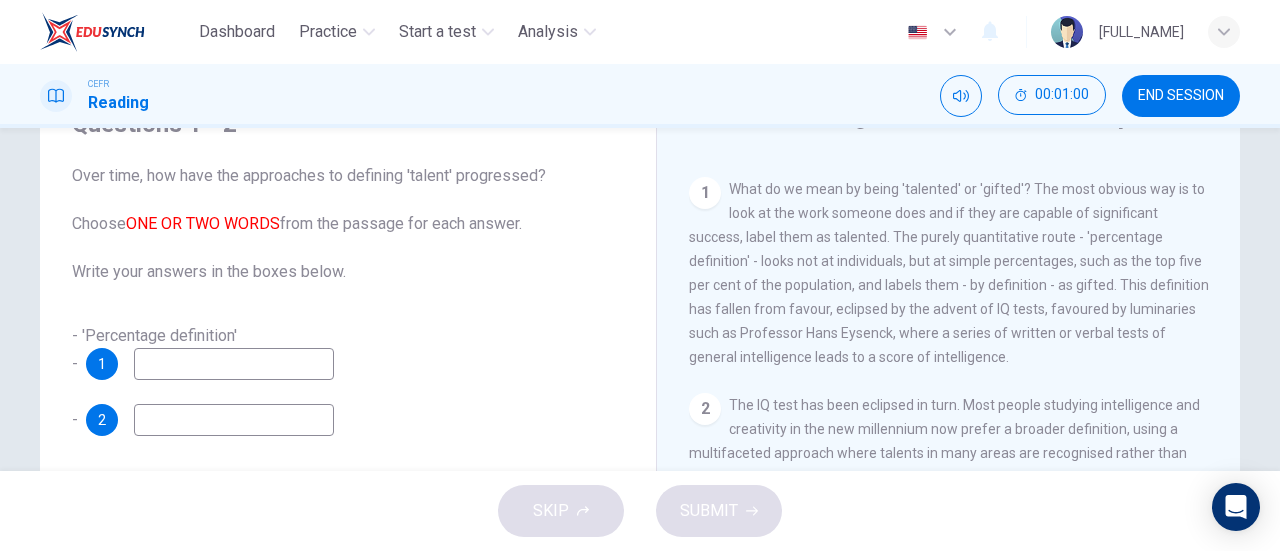 click at bounding box center (234, 364) 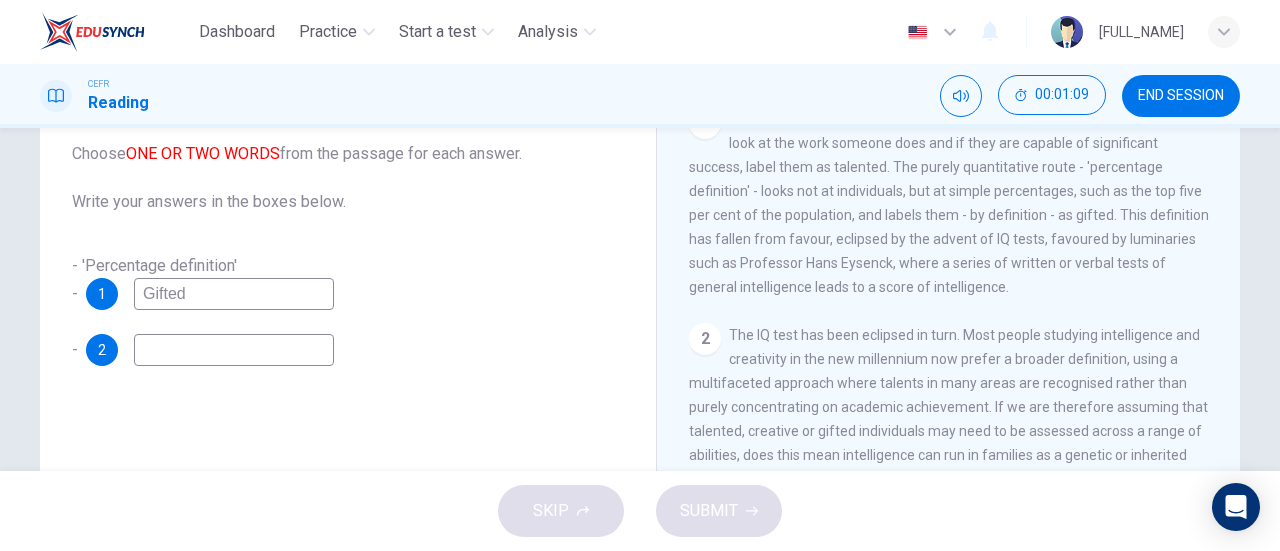 scroll, scrollTop: 200, scrollLeft: 0, axis: vertical 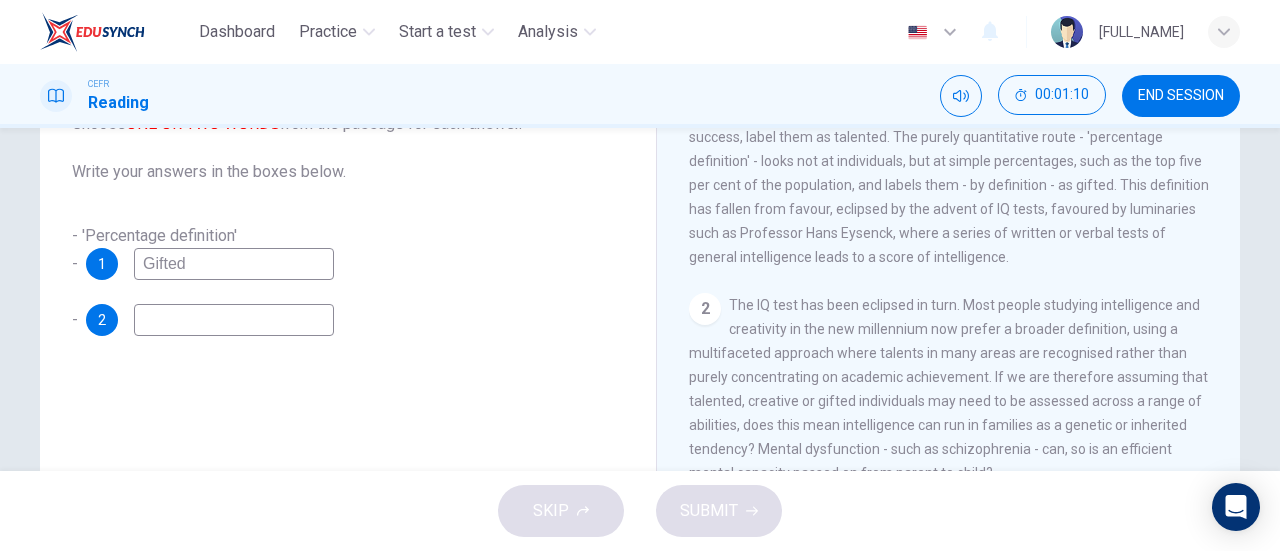 type on "Gifted" 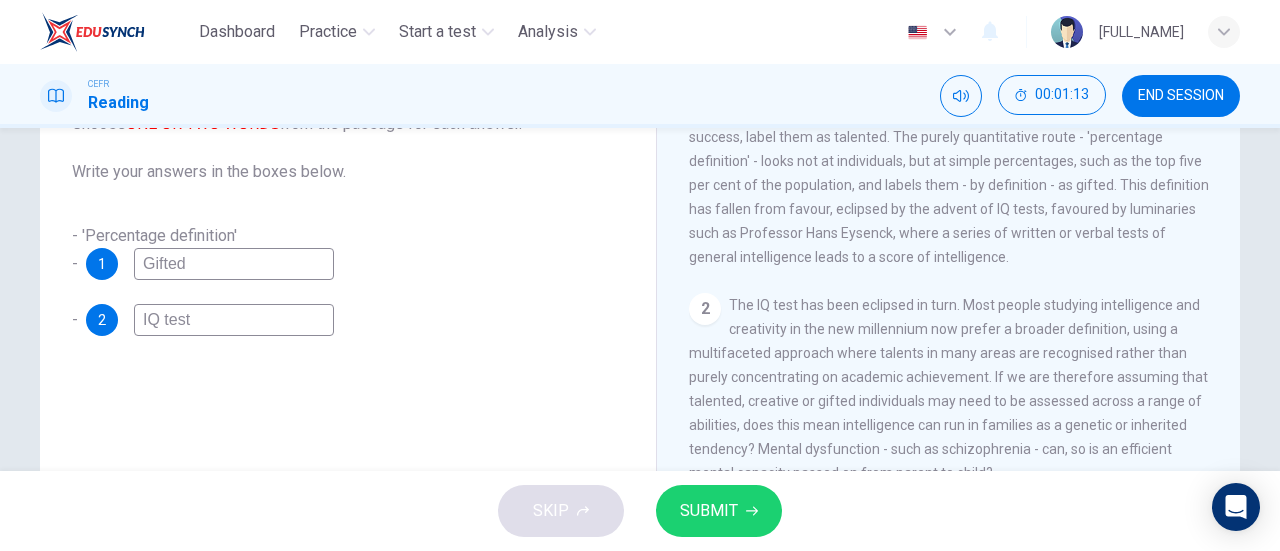 type on "IQ test" 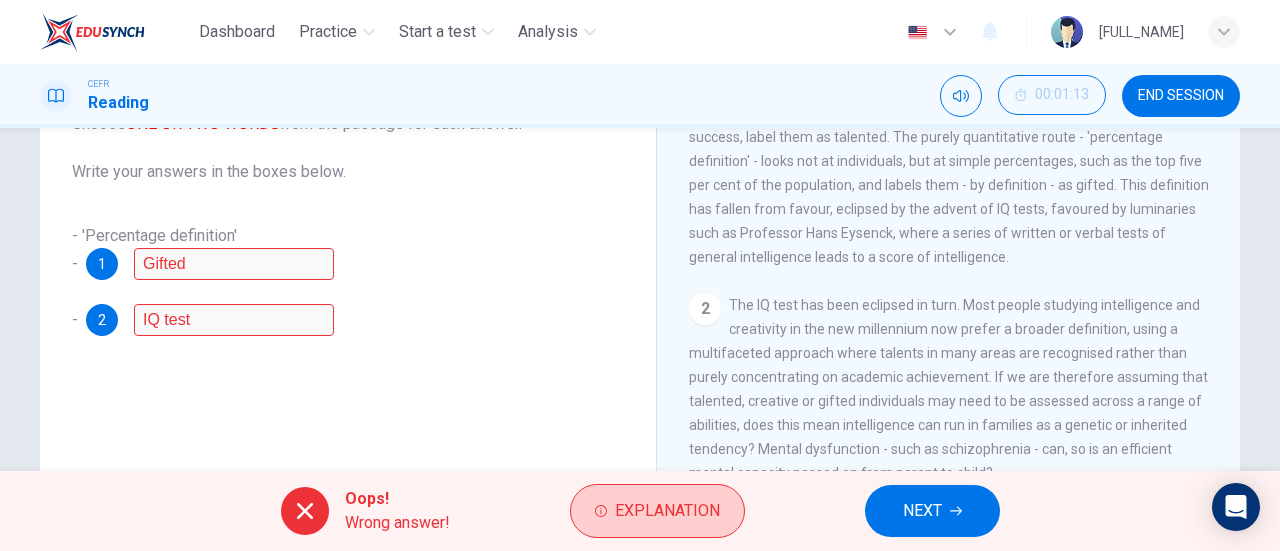click on "Explanation" at bounding box center (657, 511) 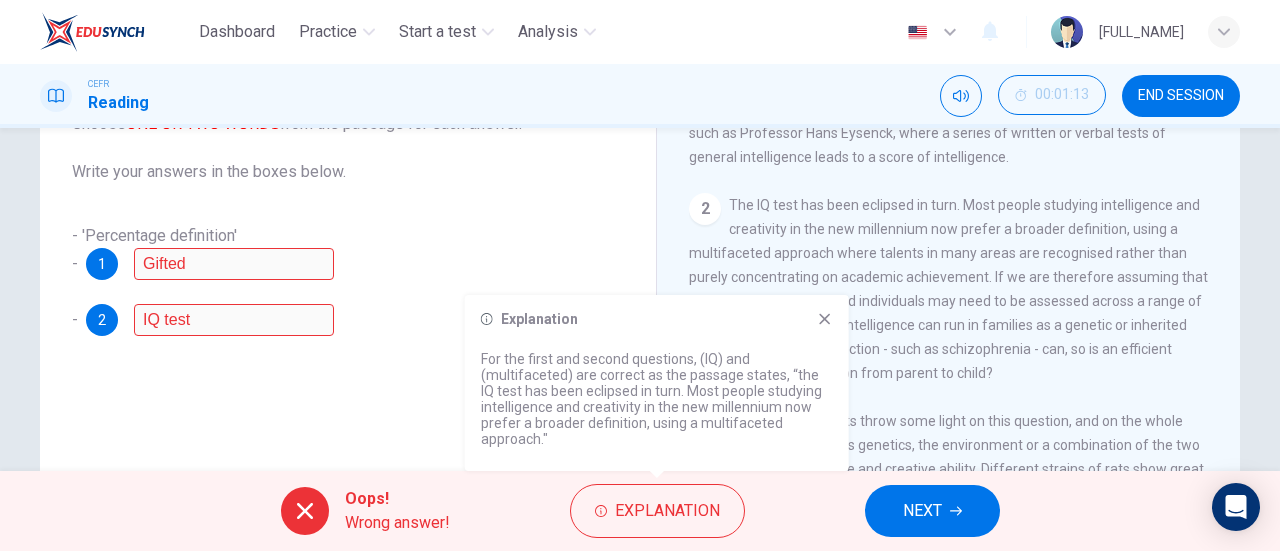 scroll, scrollTop: 700, scrollLeft: 0, axis: vertical 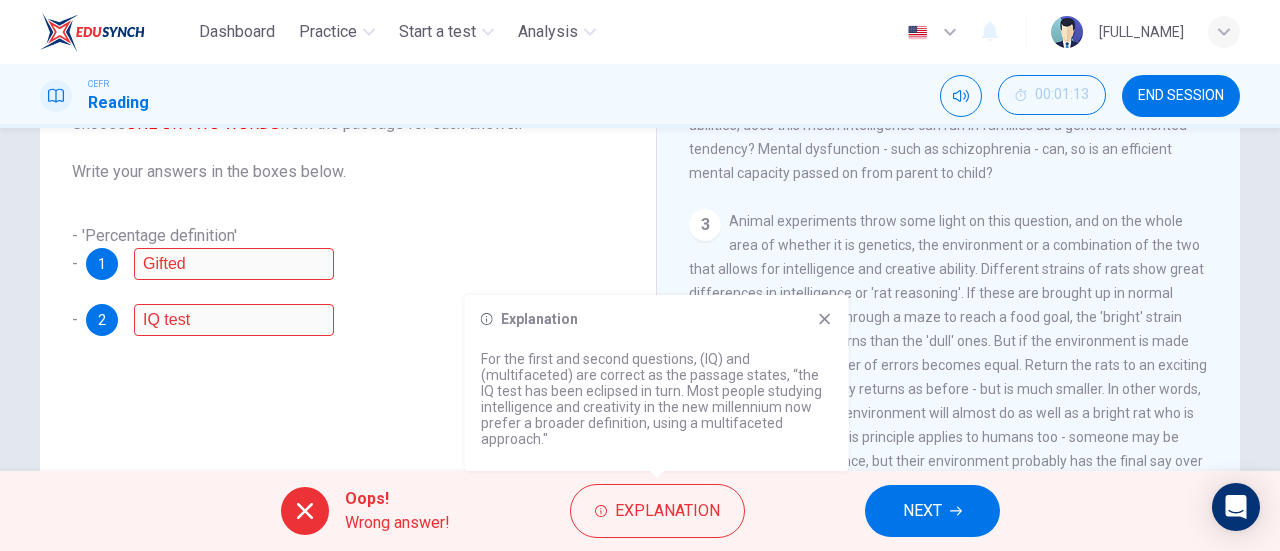 click on "NEXT" at bounding box center (922, 511) 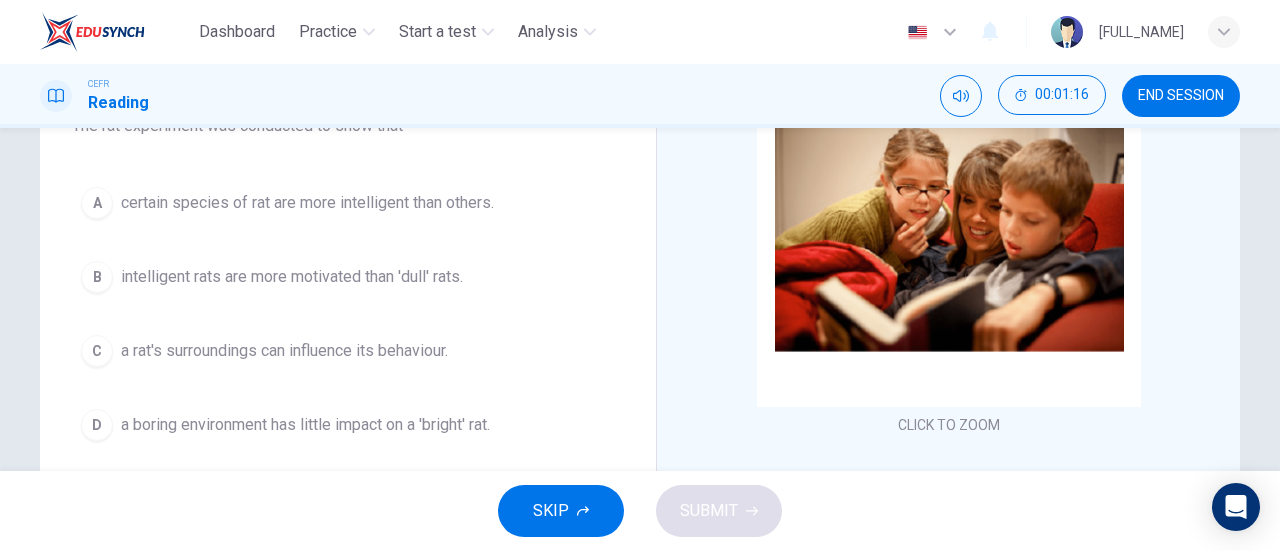 scroll, scrollTop: 200, scrollLeft: 0, axis: vertical 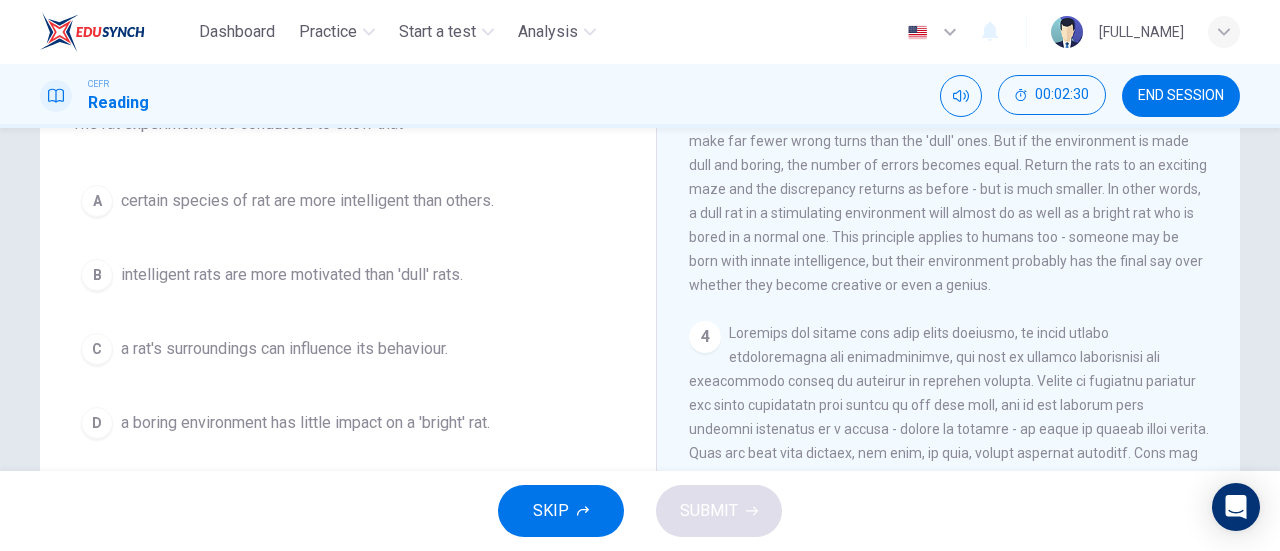 click on "C a rat's surroundings can influence its behaviour." at bounding box center [348, 349] 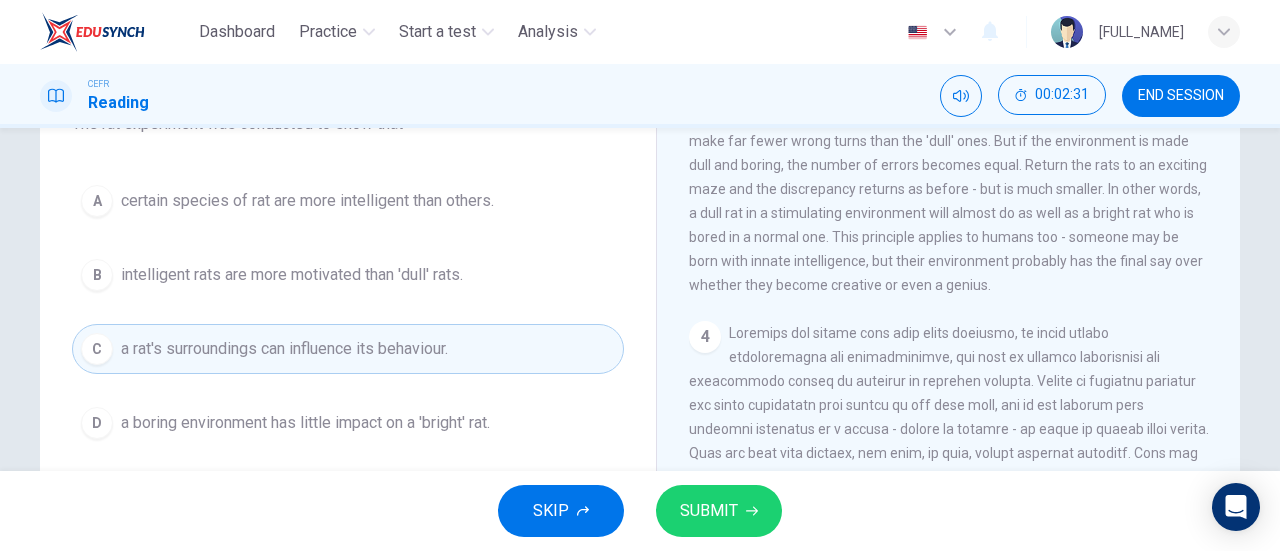 click on "SUBMIT" at bounding box center (709, 511) 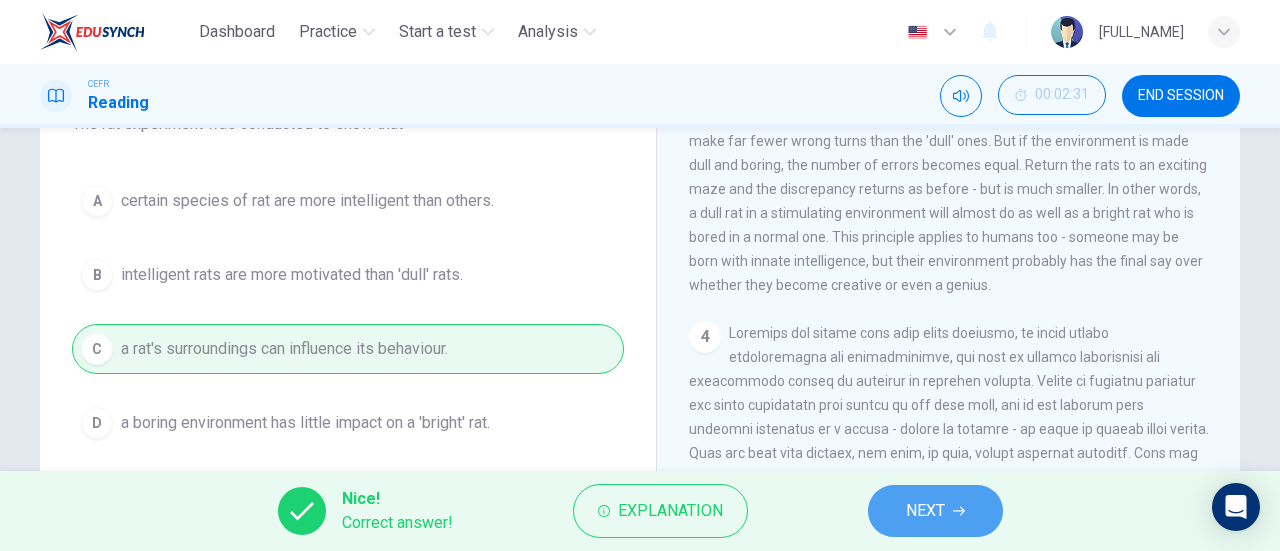 click on "NEXT" at bounding box center (925, 511) 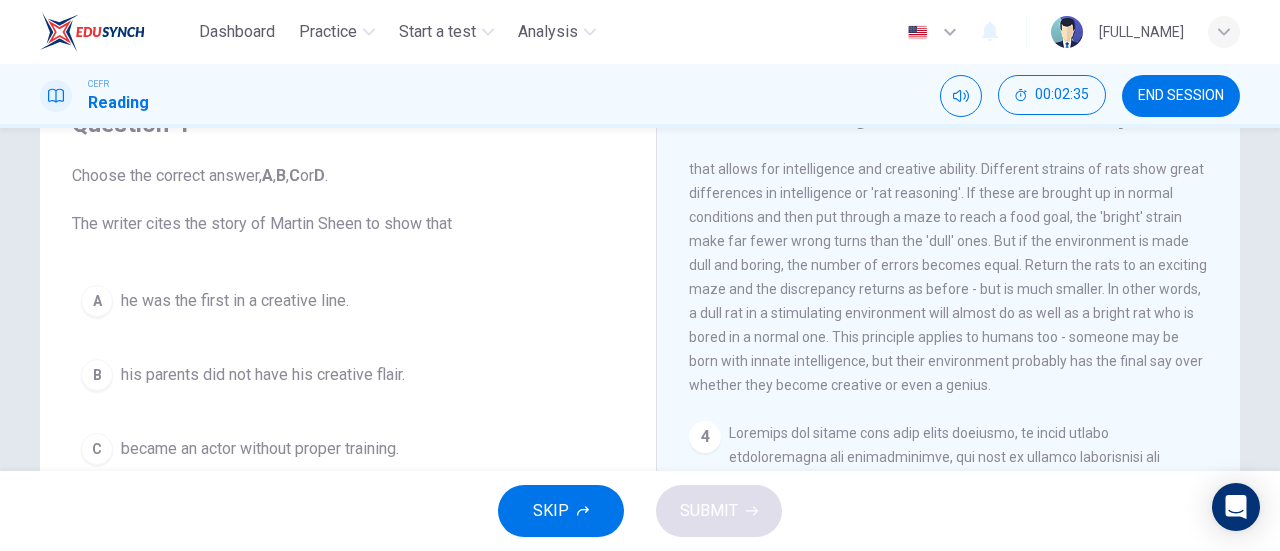 scroll, scrollTop: 0, scrollLeft: 0, axis: both 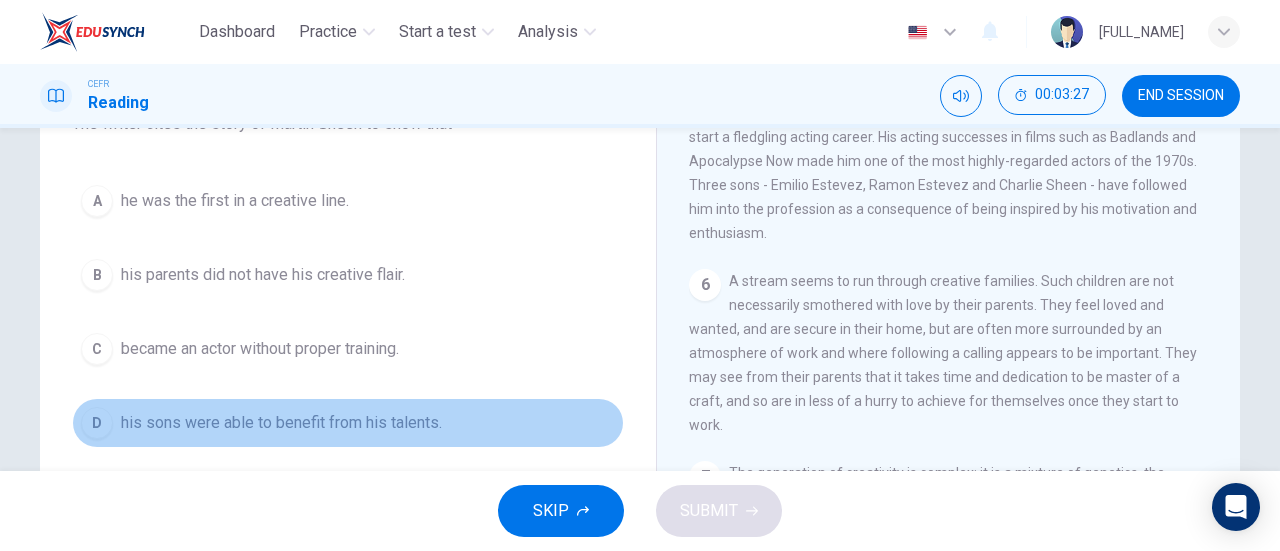 click on "his sons were able to benefit from his talents." at bounding box center [235, 201] 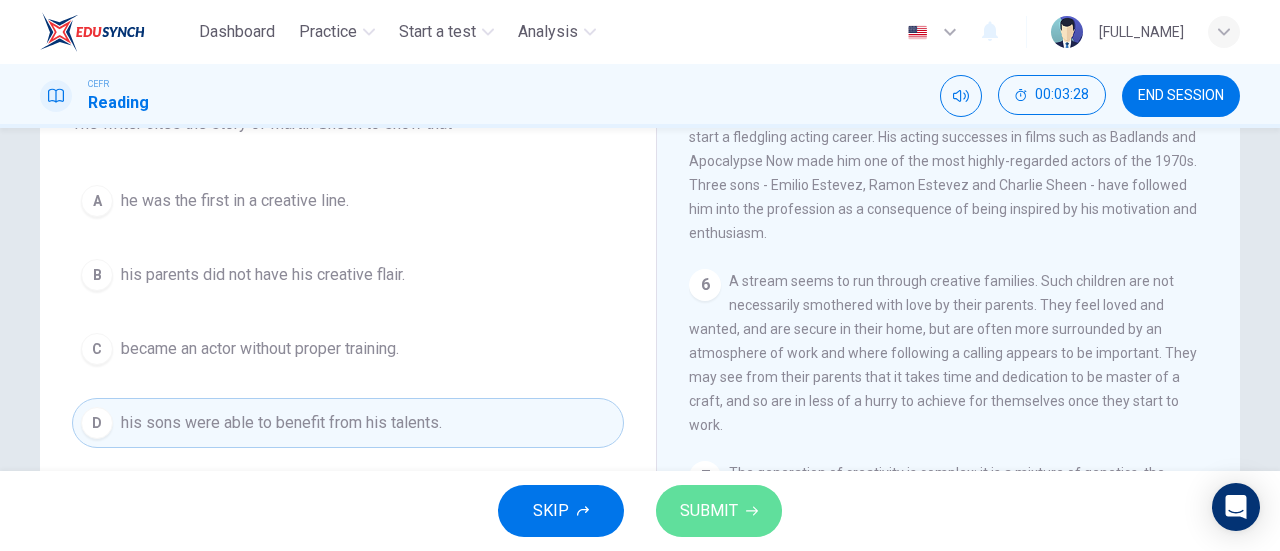 click on "SUBMIT" at bounding box center [709, 511] 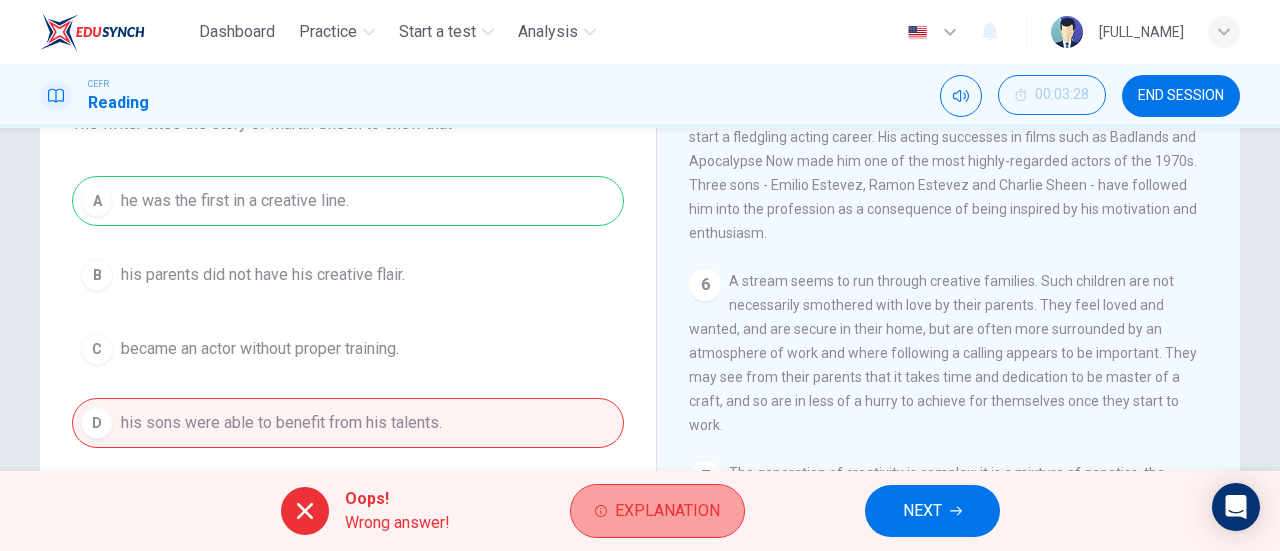 click on "Explanation" at bounding box center [667, 511] 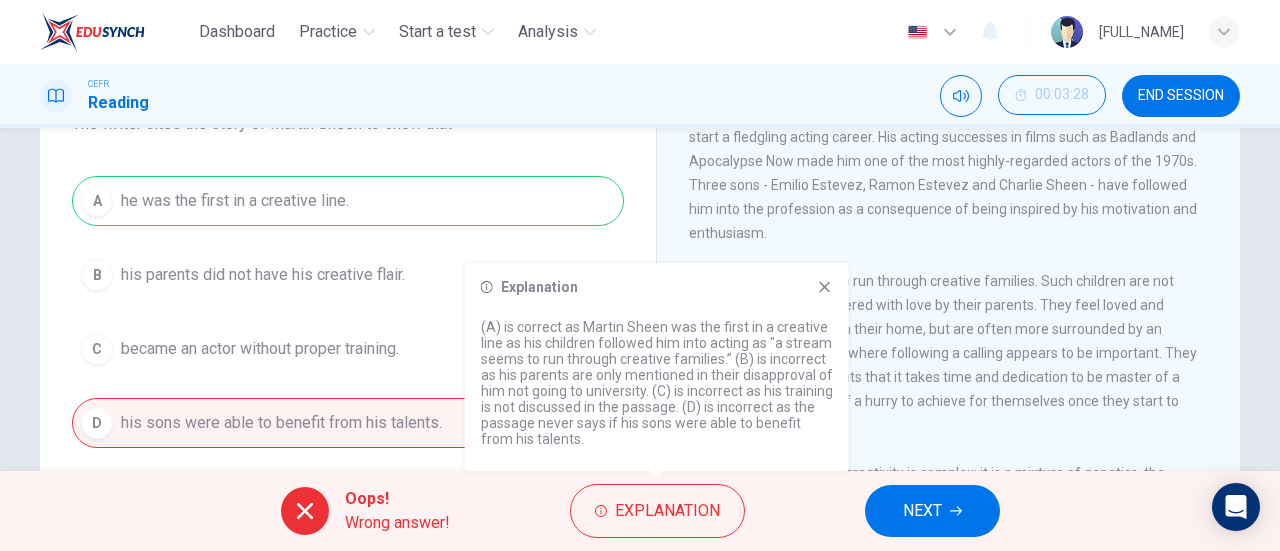 click at bounding box center [825, 287] 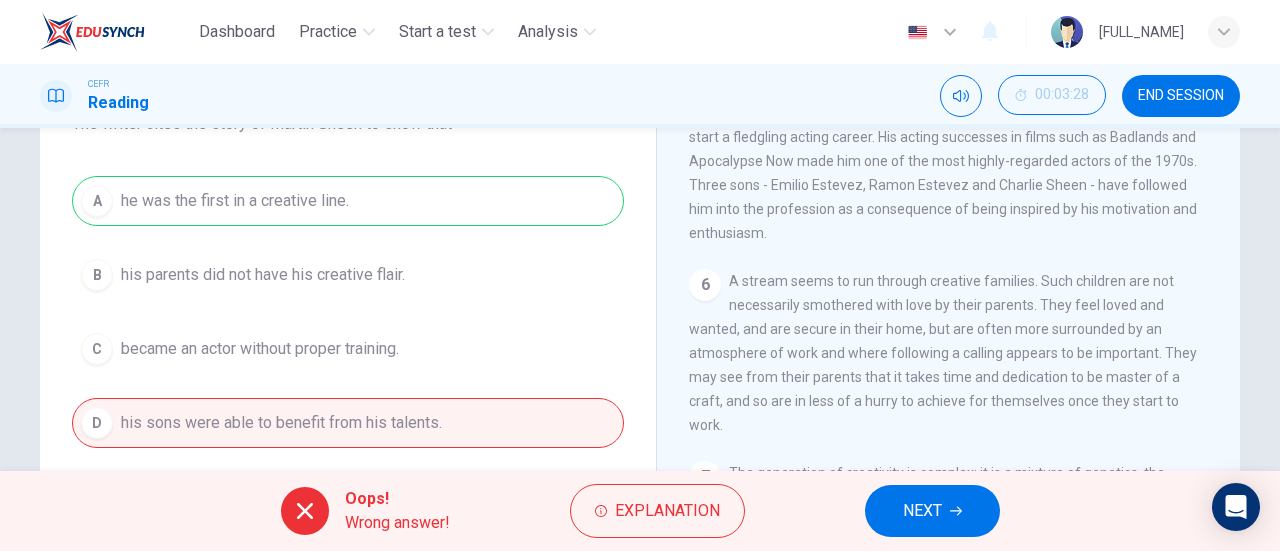 click on "NEXT" at bounding box center [932, 511] 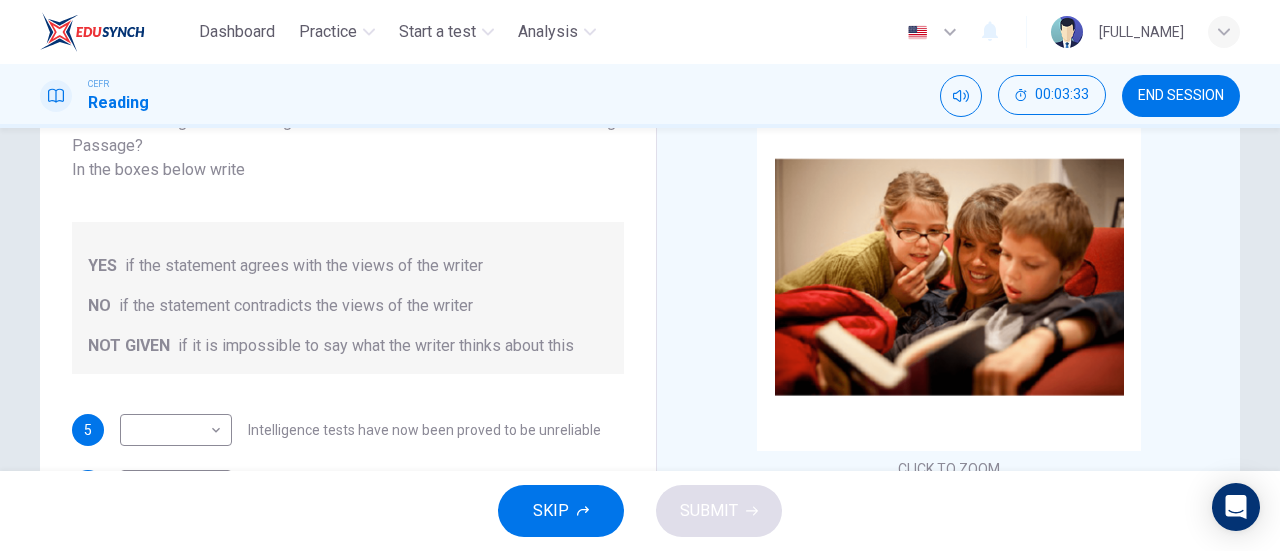 scroll, scrollTop: 200, scrollLeft: 0, axis: vertical 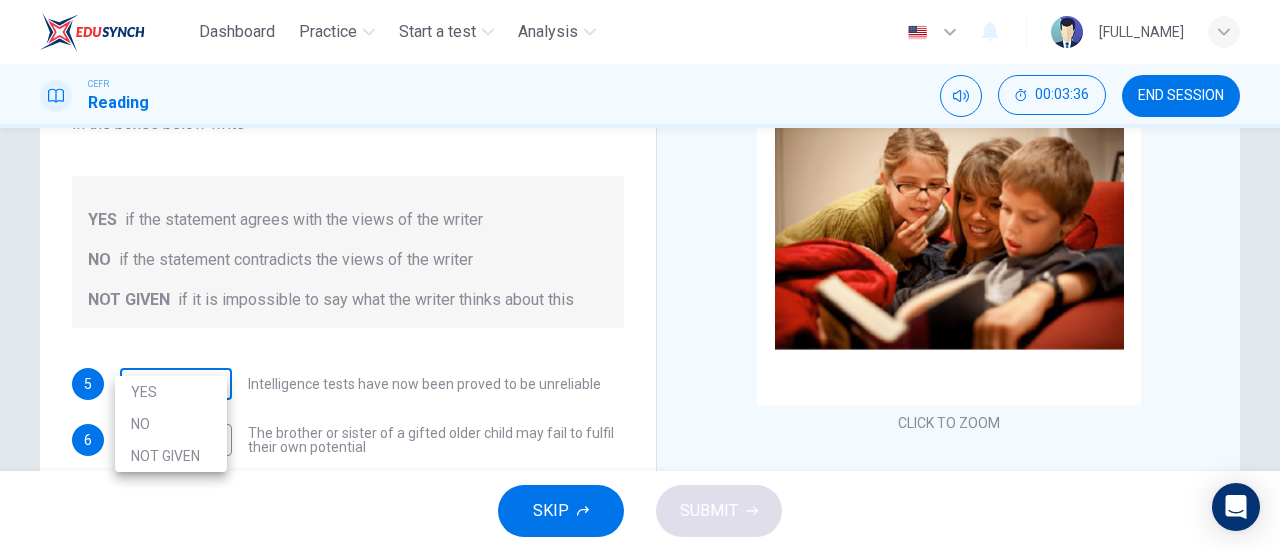 click on "Dashboard Practice Start a test Analysis English en ​ [FULL_NAME] CEFR Reading 00:03:36 END SESSION Questions 5 - 9 Do the following statements agree with the claims of the writer in the Reading Passage?
In the boxes below write YES if the statement agrees with the views of the writer NO if the statement contradicts the views of the writer NOT GIVEN if it is impossible to say what the writer thinks about this 5 ​ ​ Intelligence tests have now been proved to be unreliable 6 ​ ​ The brother or sister of a gifted older child may fail to fulfil their own potential 7 ​ ​ The importance of luck in the genius equation tends to be ignored 8 ​ ​ Mozart was acutely aware of his own remarkable talent 9 ​ ​ Einstein and Gates would have achieved success in any era Nurturing Talent within the Family CLICK TO ZOOM Click to Zoom 1 2 3 4 5 6 7 8 SKIP SUBMIT EduSynch - Online Language Proficiency Testing
Dashboard Practice Start a test Analysis Notifications © Copyright  YES" at bounding box center [640, 275] 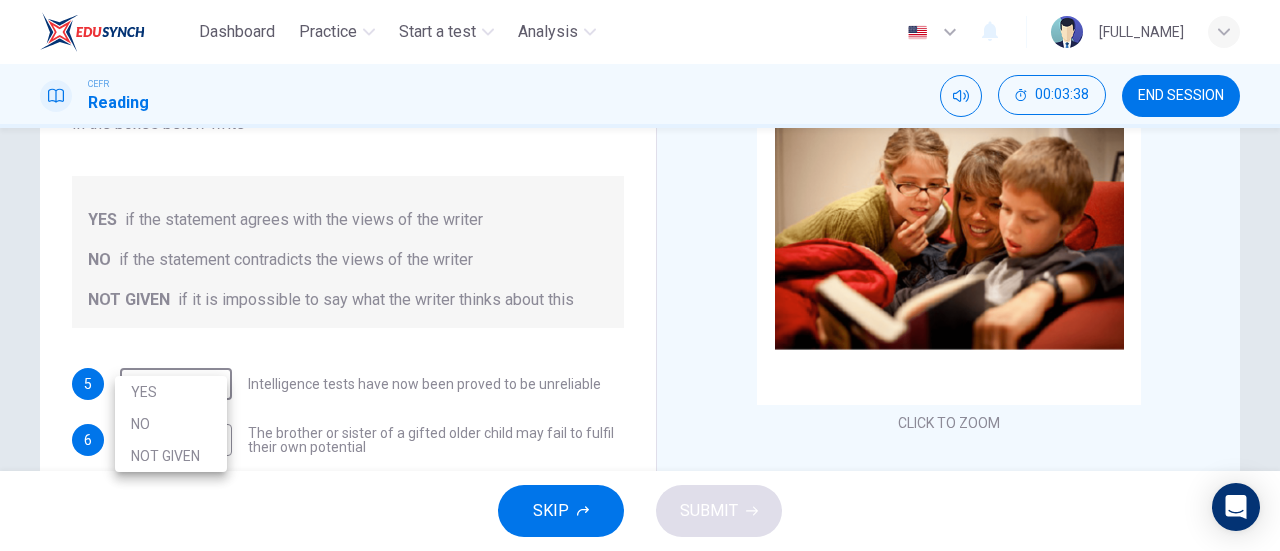 click at bounding box center [640, 275] 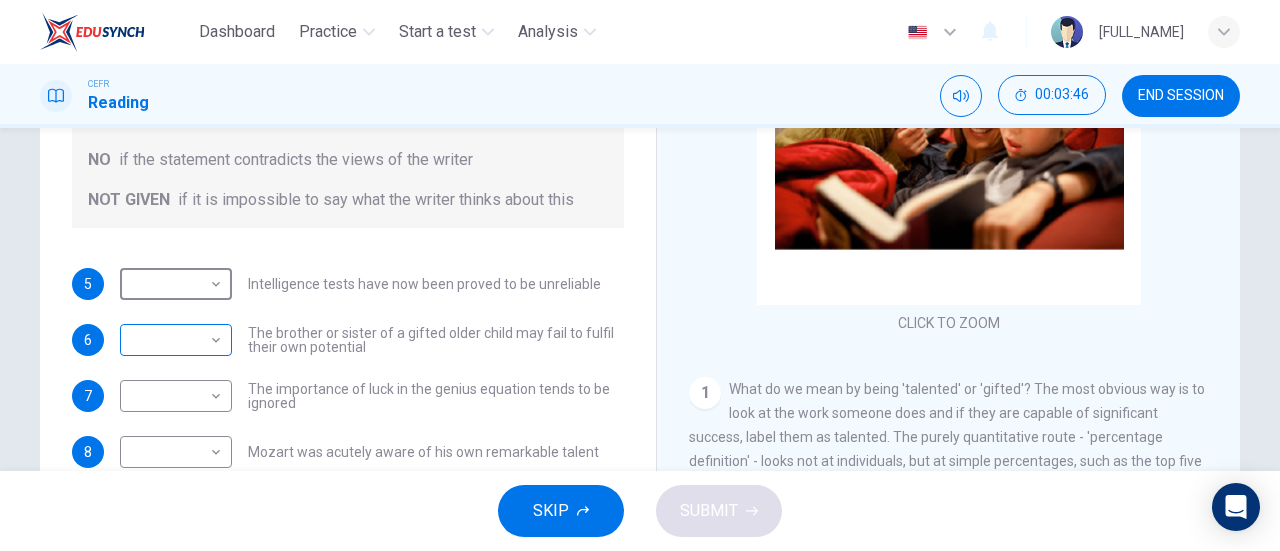 scroll, scrollTop: 400, scrollLeft: 0, axis: vertical 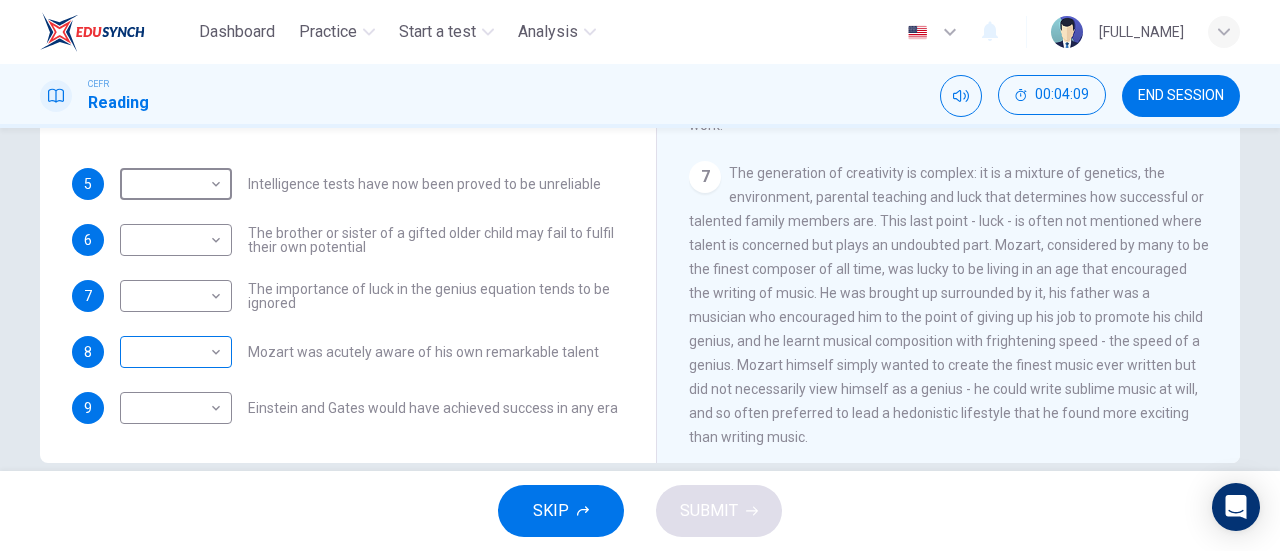click on "Dashboard Practice Start a test Analysis English en ​ [FULL_NAME] CEFR Reading 00:04:09 END SESSION Questions 5 - 9 Do the following statements agree with the claims of the writer in the Reading Passage?
In the boxes below write YES if the statement agrees with the views of the writer NO if the statement contradicts the views of the writer NOT GIVEN if it is impossible to say what the writer thinks about this 5 ​ ​ Intelligence tests have now been proved to be unreliable 6 ​ ​ The brother or sister of a gifted older child may fail to fulfil their own potential 7 ​ ​ The importance of luck in the genius equation tends to be ignored 8 ​ ​ Mozart was acutely aware of his own remarkable talent 9 ​ ​ Einstein and Gates would have achieved success in any era Nurturing Talent within the Family CLICK TO ZOOM Click to Zoom 1 2 3 4 5 6 7 8 SKIP SUBMIT EduSynch - Online Language Proficiency Testing
Dashboard Practice Start a test Analysis Notifications © Copyright" at bounding box center (640, 275) 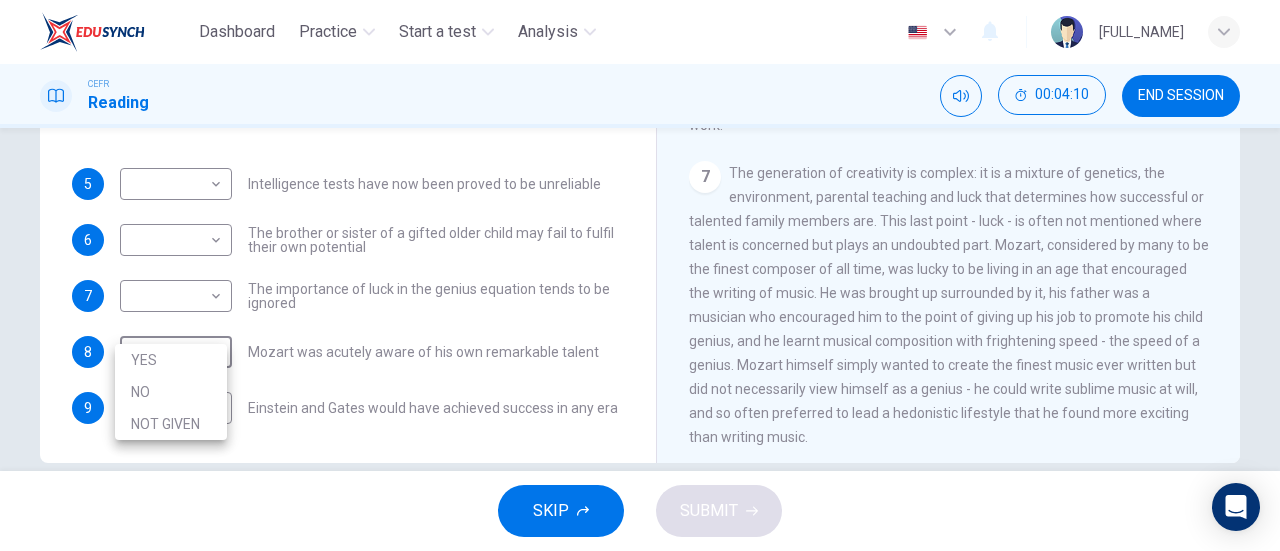 click on "YES" at bounding box center (171, 360) 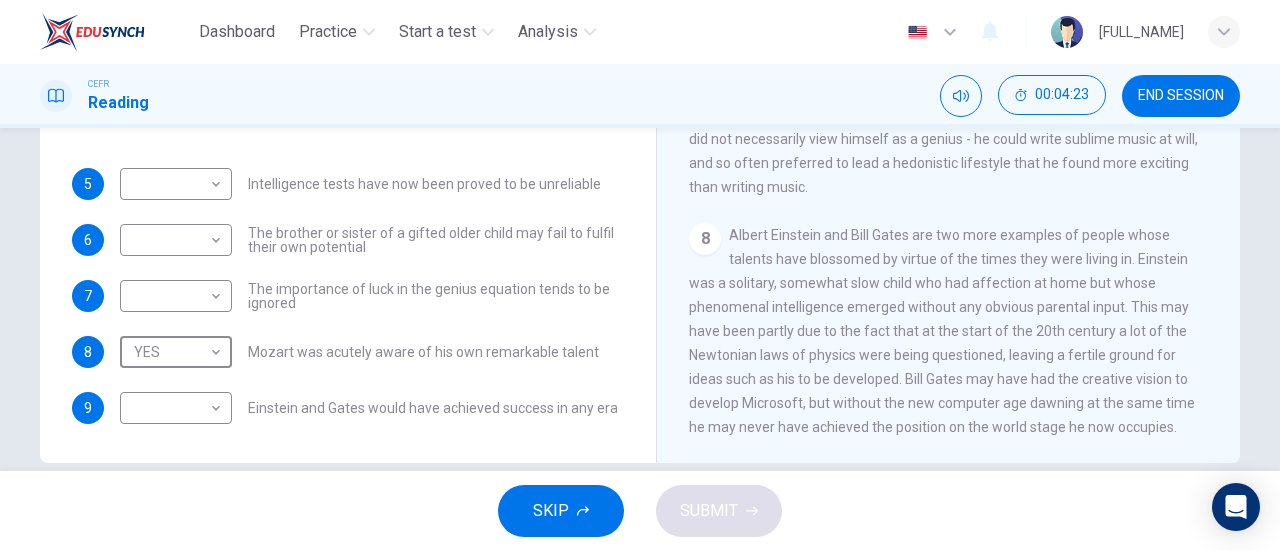 scroll, scrollTop: 2000, scrollLeft: 0, axis: vertical 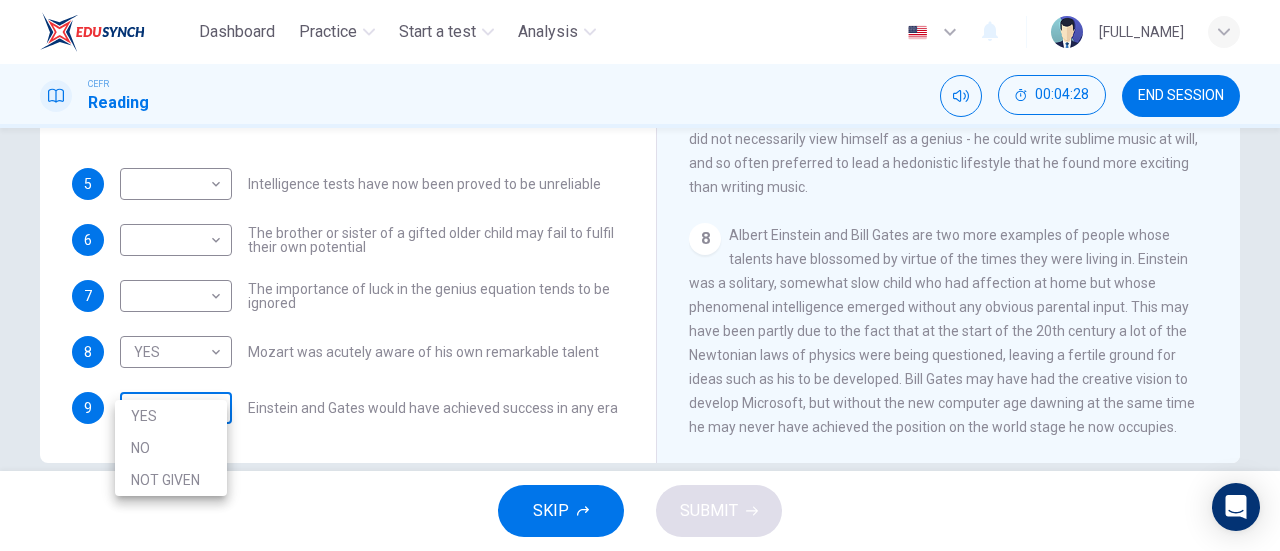 click on "Dashboard Practice Start a test Analysis English en ​ [FULL_NAME] CEFR Reading 00:04:28 END SESSION Questions 5 - 9 Do the following statements agree with the claims of the writer in the Reading Passage?
In the boxes below write YES if the statement agrees with the views of the writer NO if the statement contradicts the views of the writer NOT GIVEN if it is impossible to say what the writer thinks about this 5 ​ ​ Intelligence tests have now been proved to be unreliable 6 ​ ​ The brother or sister of a gifted older child may fail to fulfil their own potential 7 ​ ​ The importance of luck in the genius equation tends to be ignored 8 YES YES ​ Mozart was acutely aware of his own remarkable talent 9 ​ ​ Einstein and Gates would have achieved success in any era Nurturing Talent within the Family CLICK TO ZOOM Click to Zoom 1 2 3 4 5 6 7 8 SKIP SUBMIT EduSynch - Online Language Proficiency Testing
Dashboard Practice Start a test Analysis Notifications © Copyright" at bounding box center [640, 275] 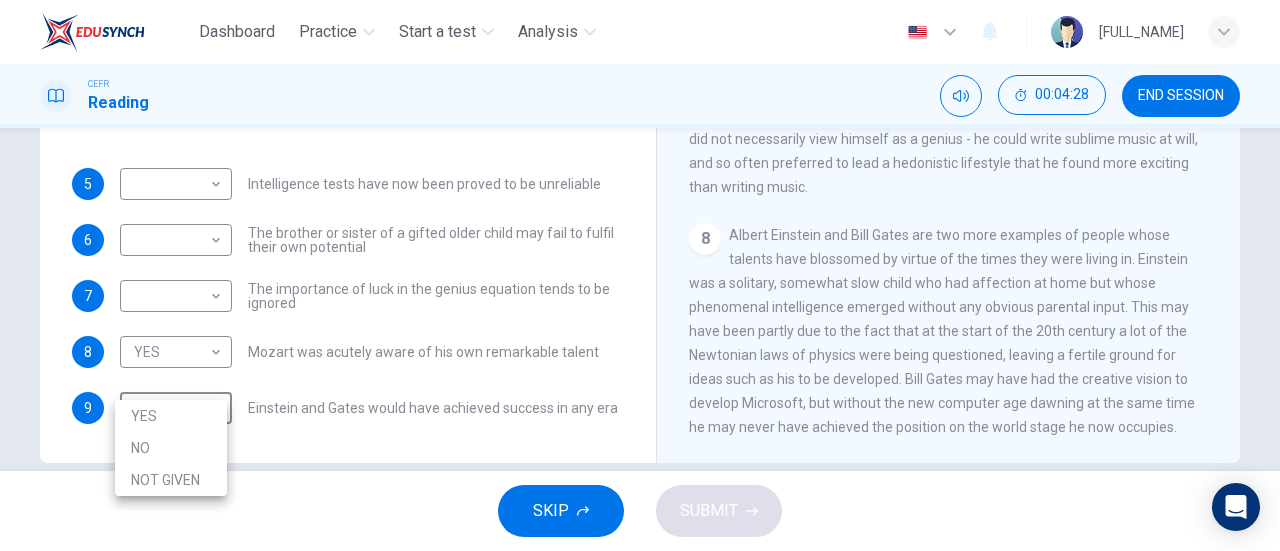 click on "YES" at bounding box center [171, 416] 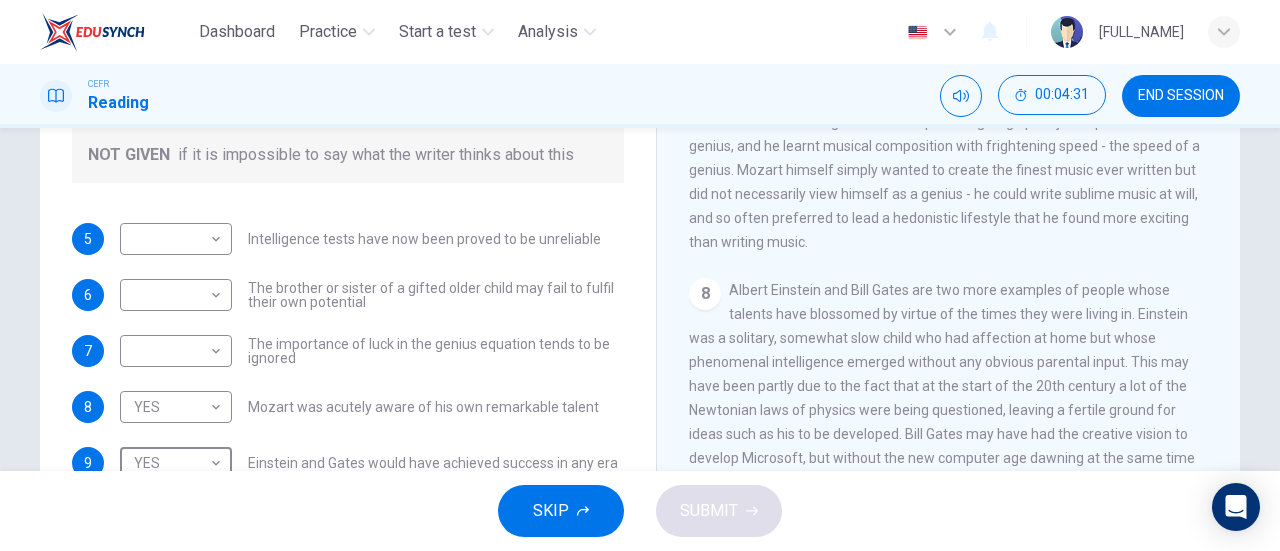 scroll, scrollTop: 300, scrollLeft: 0, axis: vertical 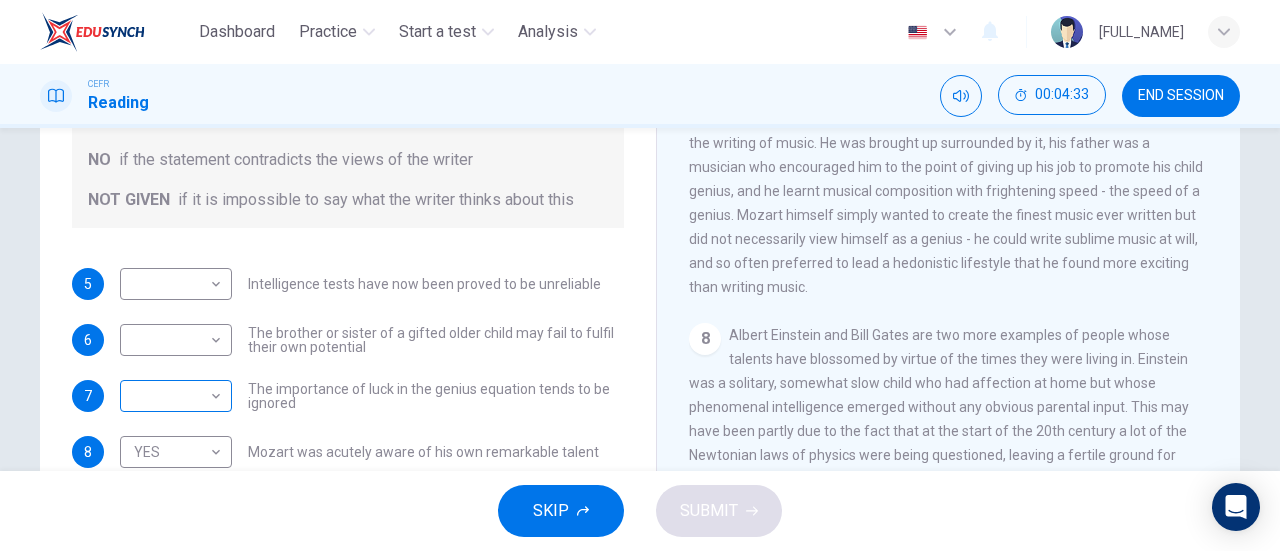 click on "Dashboard Practice Start a test Analysis English en ​ [FULL_NAME] CEFR Reading 00:04:33 END SESSION Questions 5 - 9 Do the following statements agree with the claims of the writer in the Reading Passage?
In the boxes below write YES if the statement agrees with the views of the writer NO if the statement contradicts the views of the writer NOT GIVEN if it is impossible to say what the writer thinks about this 5 ​ ​ Intelligence tests have now been proved to be unreliable 6 ​ ​ The brother or sister of a gifted older child may fail to fulfil their own potential 7 ​ ​ The importance of luck in the genius equation tends to be ignored 8 YES YES ​ Mozart was acutely aware of his own remarkable talent 9 YES YES ​ Einstein and Gates would have achieved success in any era Nurturing Talent within the Family CLICK TO ZOOM Click to Zoom 1 2 3 4 5 6 7 8 SKIP SUBMIT EduSynch - Online Language Proficiency Testing
Dashboard Practice Start a test Analysis Notifications 2025" at bounding box center [640, 275] 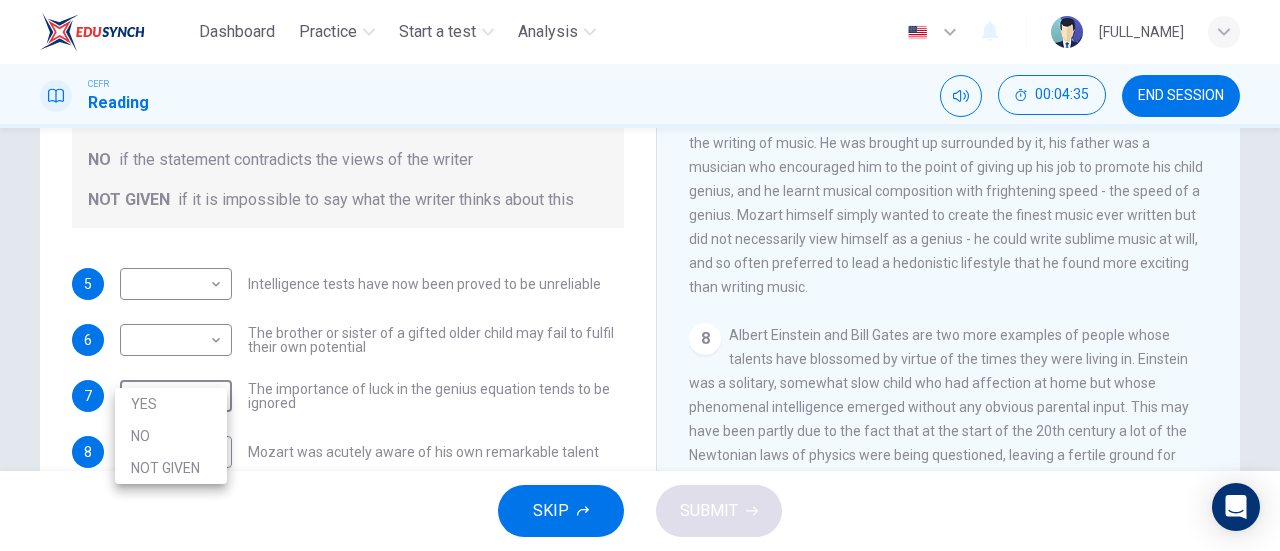 click on "NO" at bounding box center (171, 436) 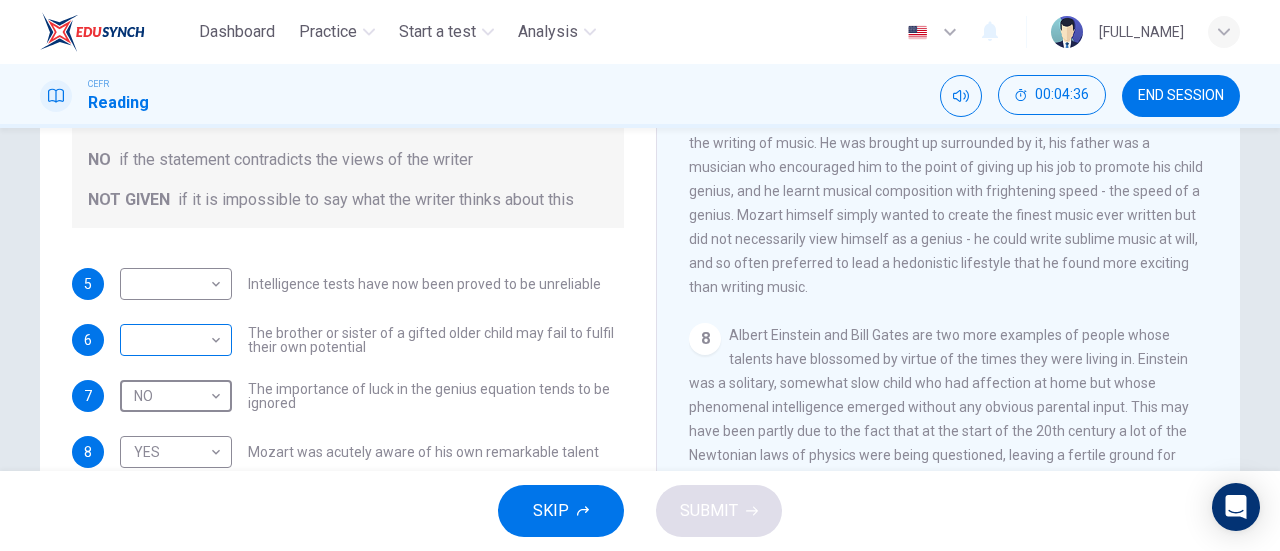 click on "Dashboard Practice Start a test Analysis English en ​ [FULL_NAME] CEFR Reading 00:04:36 END SESSION Questions 5 - 9 Do the following statements agree with the claims of the writer in the Reading Passage?
In the boxes below write YES if the statement agrees with the views of the writer NO if the statement contradicts the views of the writer NOT GIVEN if it is impossible to say what the writer thinks about this 5 ​ ​ Intelligence tests have now been proved to be unreliable 6 ​ ​ The brother or sister of a gifted older child may fail to fulfil their own potential 7 NO NO ​ The importance of luck in the genius equation tends to be ignored 8 YES YES ​ Mozart was acutely aware of his own remarkable talent 9 YES YES ​ Einstein and Gates would have achieved success in any era Nurturing Talent within the Family CLICK TO ZOOM Click to Zoom 1 2 3 4 5 6 7 8 SKIP SUBMIT EduSynch - Online Language Proficiency Testing
Dashboard Practice Start a test Analysis Notifications 2025" at bounding box center [640, 275] 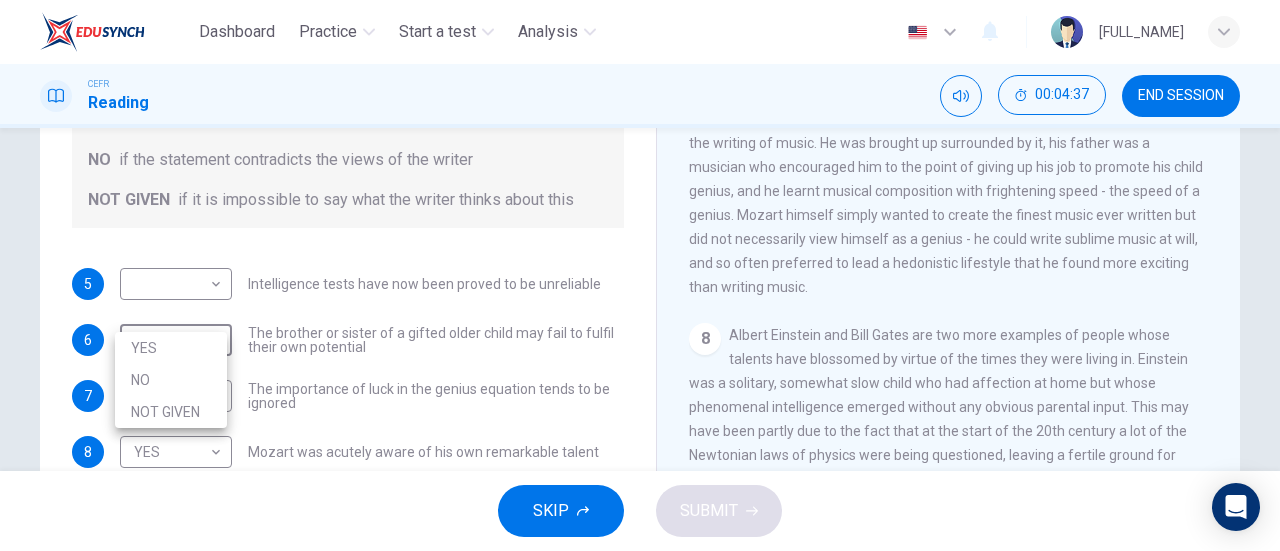 click on "NOT GIVEN" at bounding box center [171, 412] 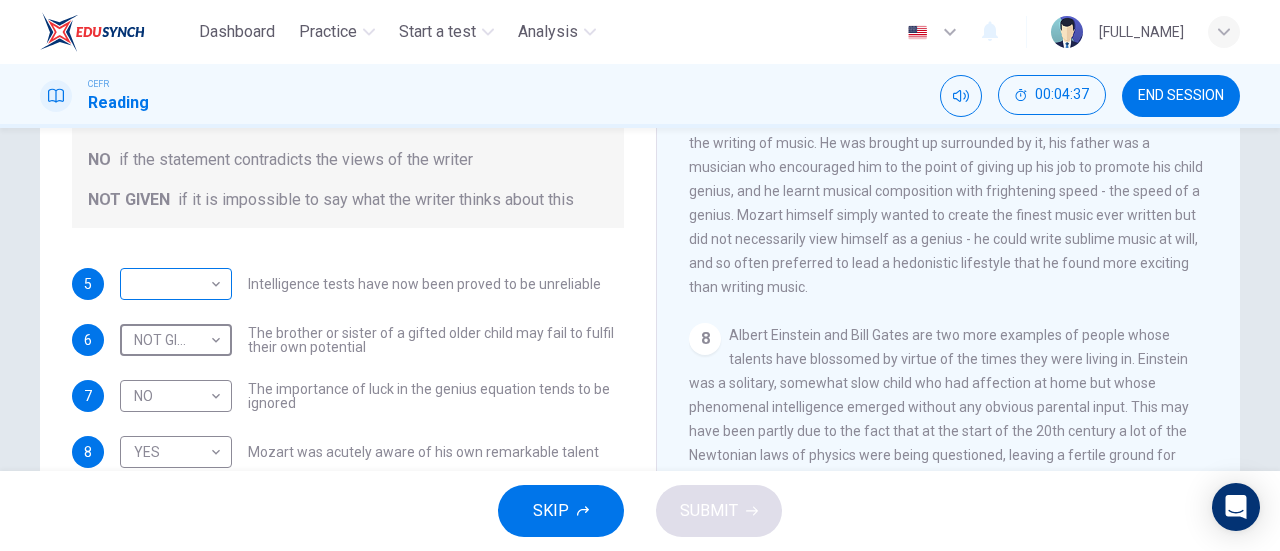 click on "Dashboard Practice Start a test Analysis English en ​ [FULL_NAME] CEFR Reading 00:04:37 END SESSION Questions 5 - 9 Do the following statements agree with the claims of the writer in the Reading Passage?
In the boxes below write YES if the statement agrees with the views of the writer NO if the statement contradicts the views of the writer NOT GIVEN if it is impossible to say what the writer thinks about this 5 ​ ​ Intelligence tests have now been proved to be unreliable 6 NOT GIVEN NOT GIVEN ​ The brother or sister of a gifted older child may fail to fulfil their own potential 7 NO NO ​ The importance of luck in the genius equation tends to be ignored 8 YES YES ​ Mozart was acutely aware of his own remarkable talent 9 YES YES ​ Einstein and Gates would have achieved success in any era Nurturing Talent within the Family CLICK TO ZOOM Click to Zoom 1 2 3 4 5 6 7 8 SKIP SUBMIT EduSynch - Online Language Proficiency Testing
Dashboard Practice Start a test Analysis 2025" at bounding box center [640, 275] 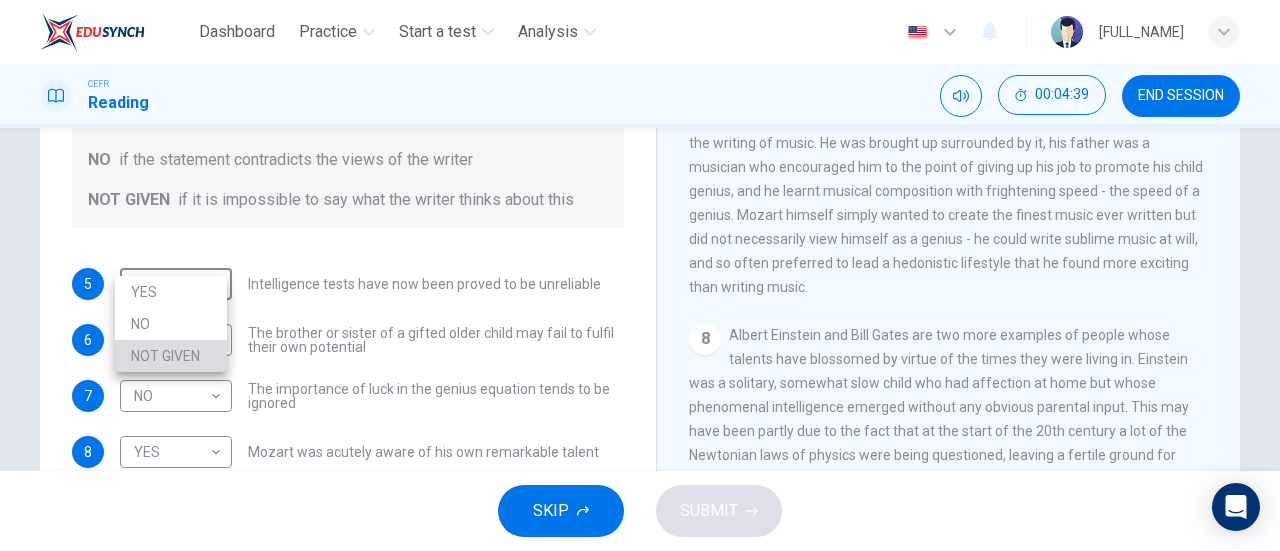 click on "NOT GIVEN" at bounding box center [171, 356] 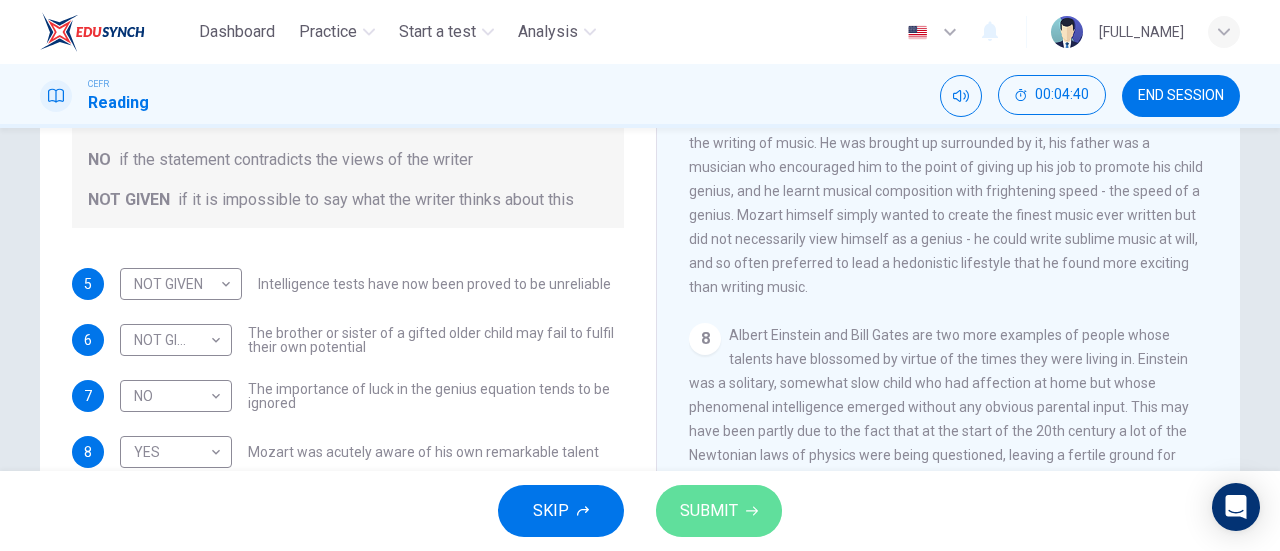 click on "SUBMIT" at bounding box center (709, 511) 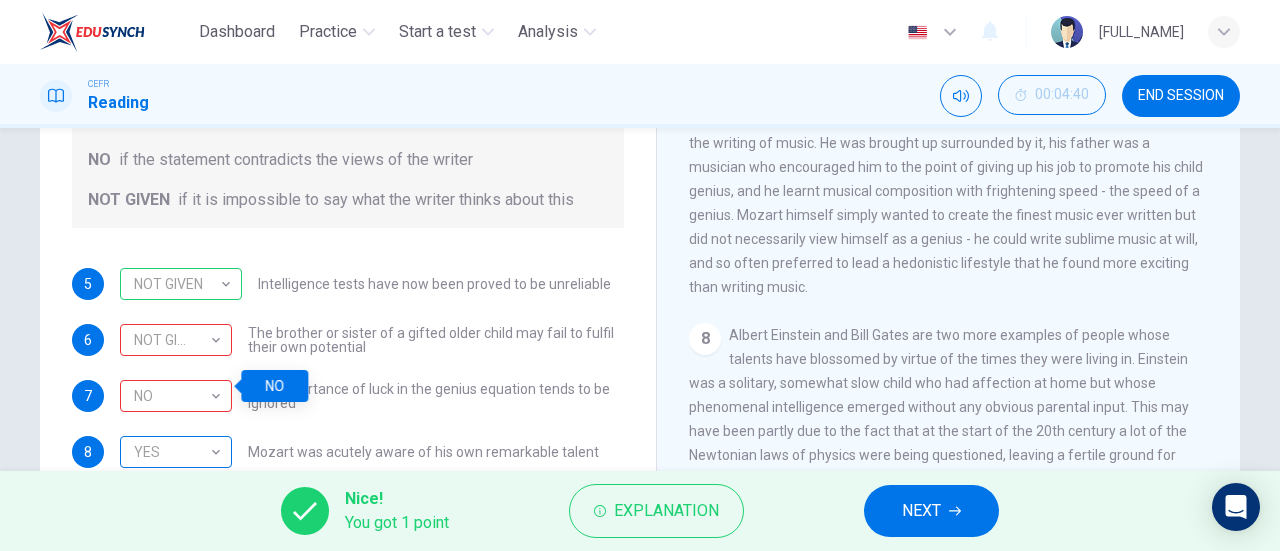 scroll, scrollTop: 400, scrollLeft: 0, axis: vertical 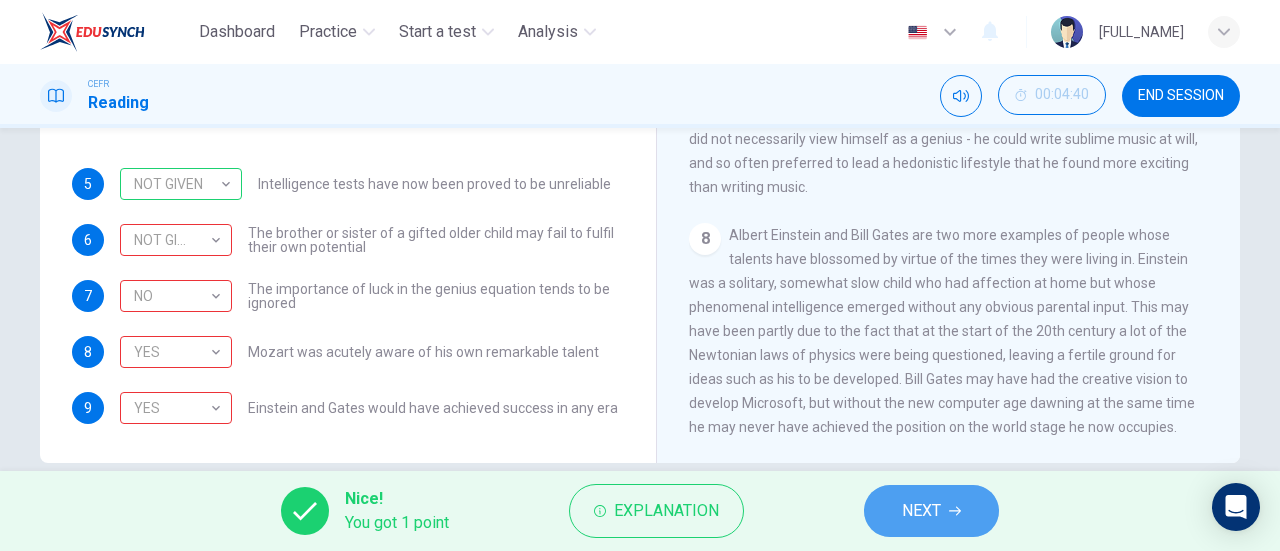click on "NEXT" at bounding box center (931, 511) 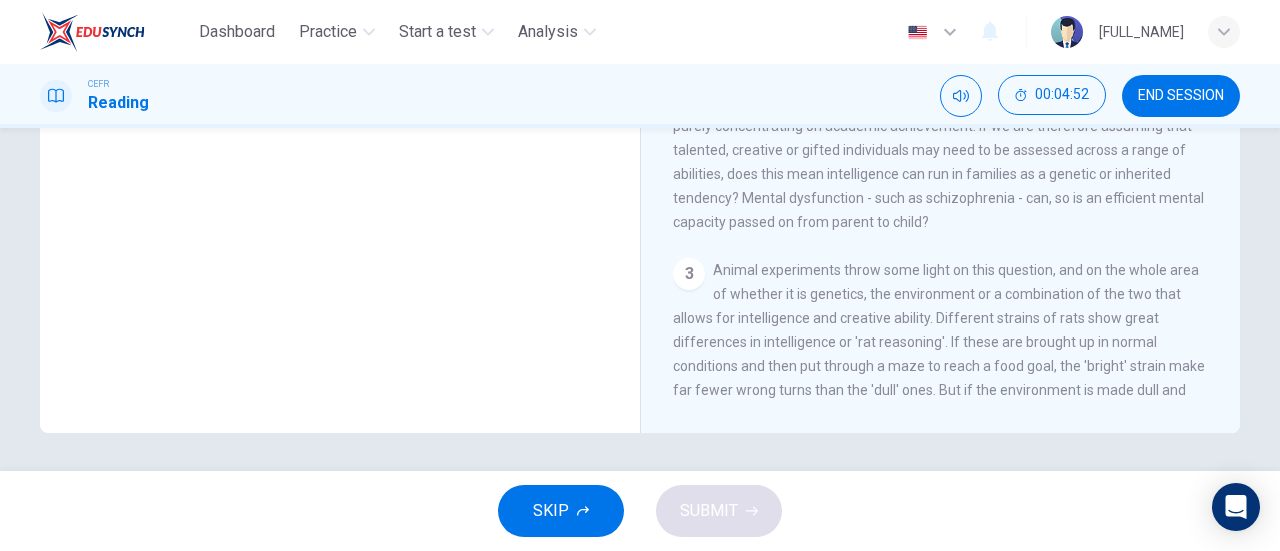 scroll, scrollTop: 432, scrollLeft: 0, axis: vertical 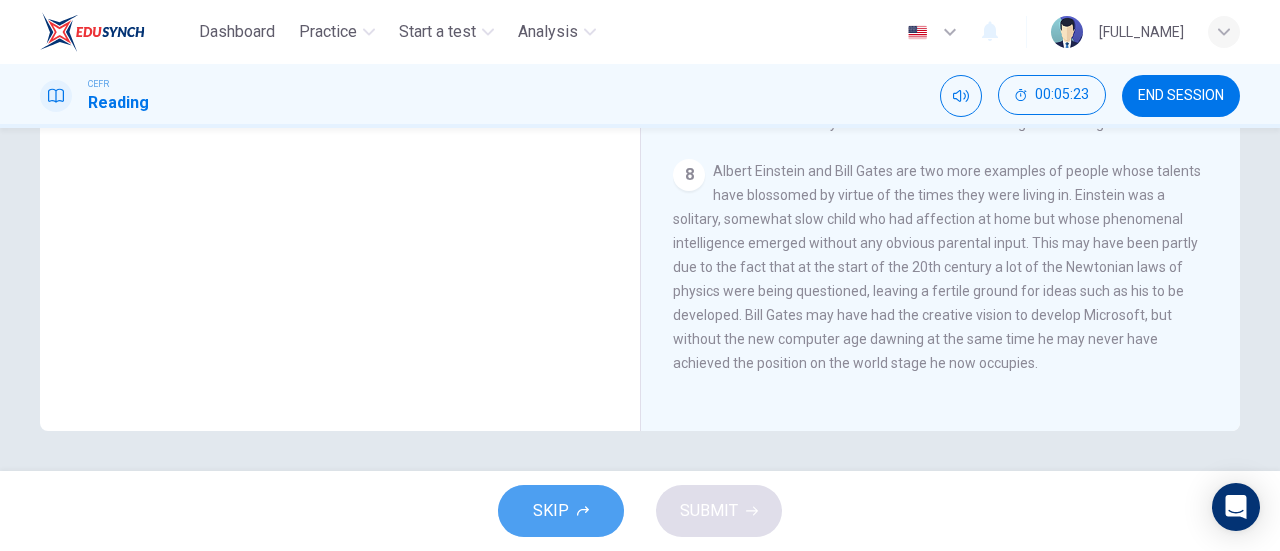 click on "SKIP" at bounding box center [561, 511] 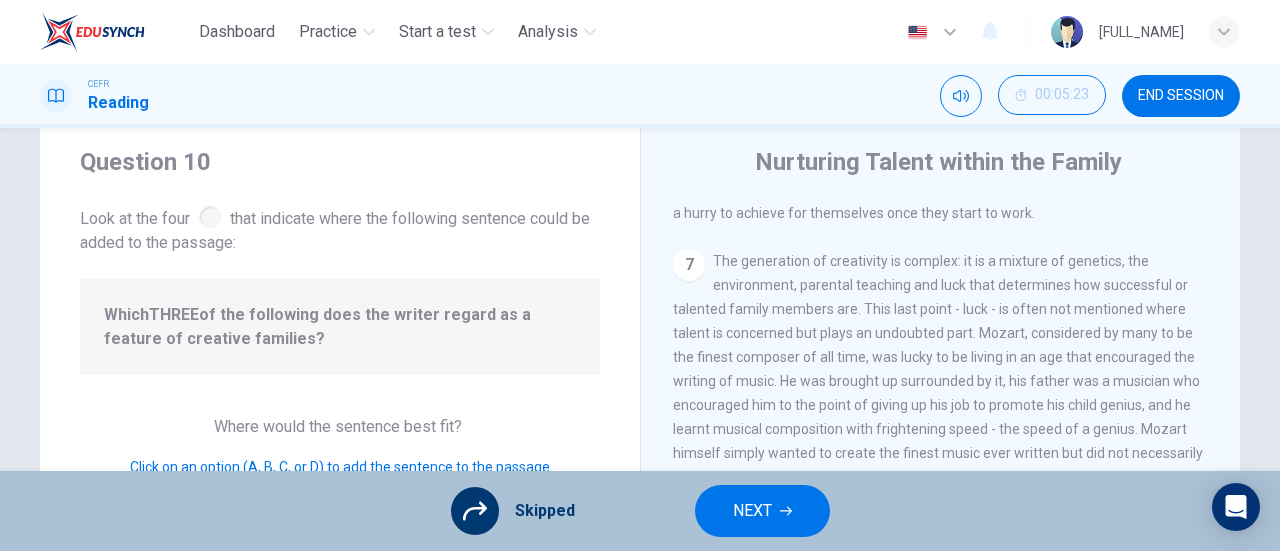 scroll, scrollTop: 100, scrollLeft: 0, axis: vertical 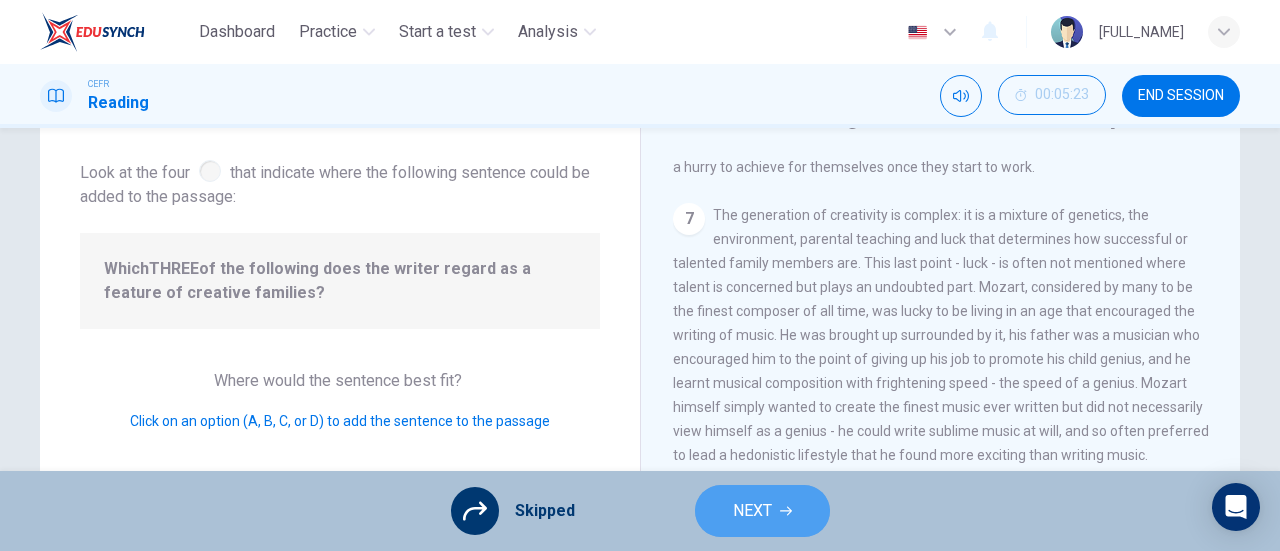click on "NEXT" at bounding box center (762, 511) 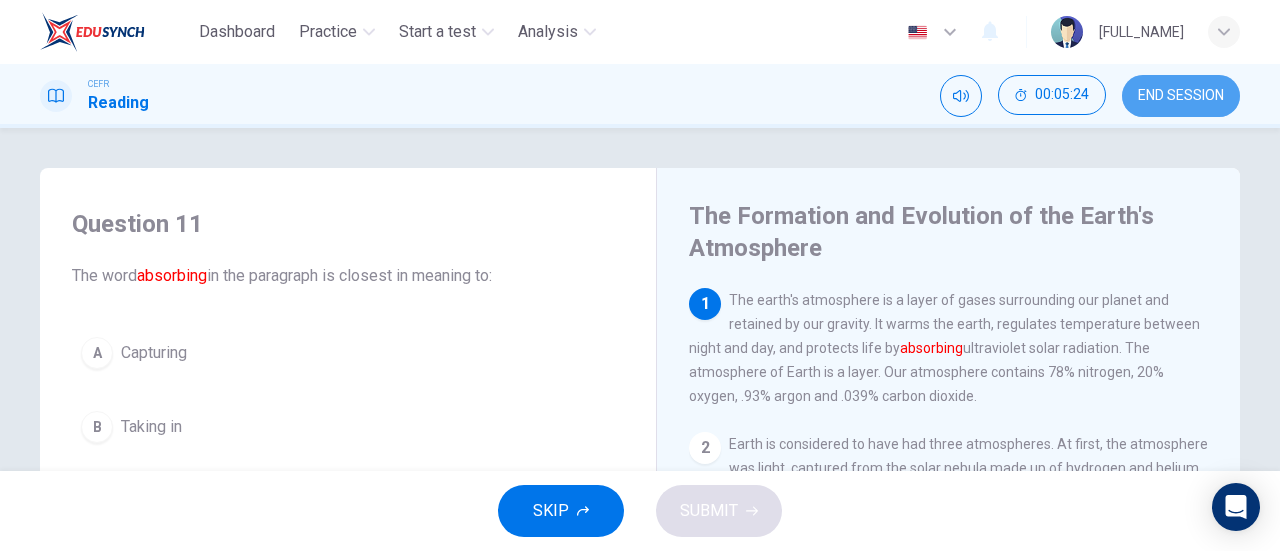 click on "END SESSION" at bounding box center (1181, 96) 